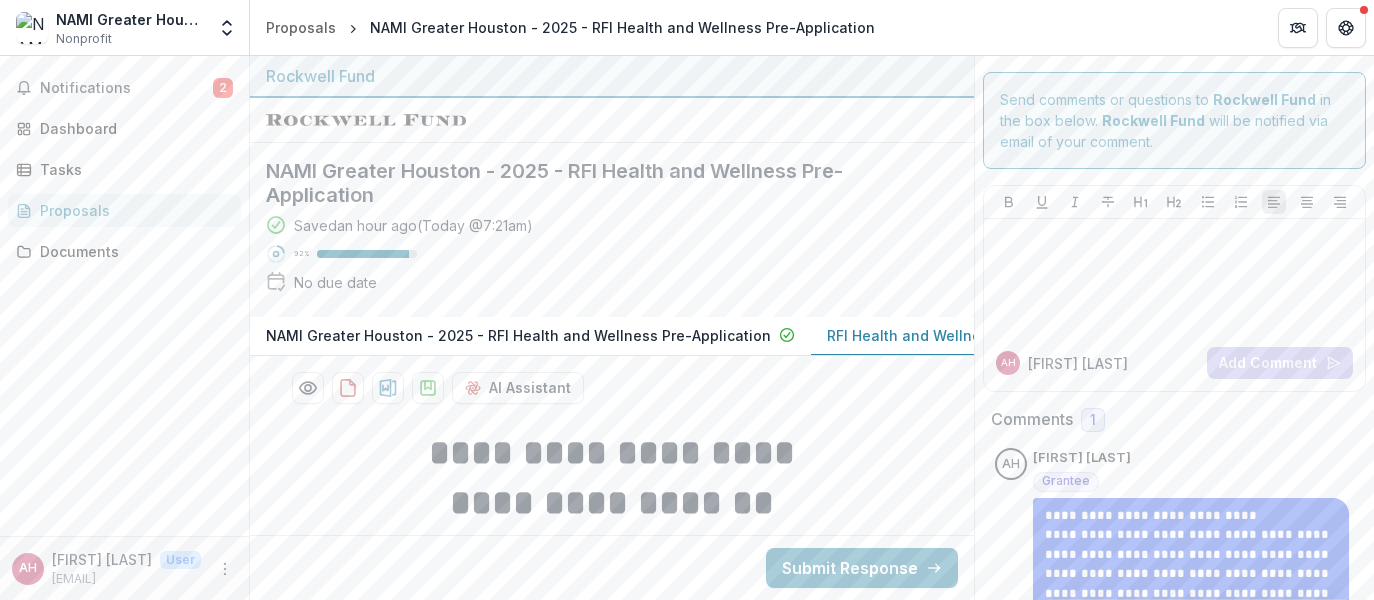 scroll, scrollTop: 0, scrollLeft: 0, axis: both 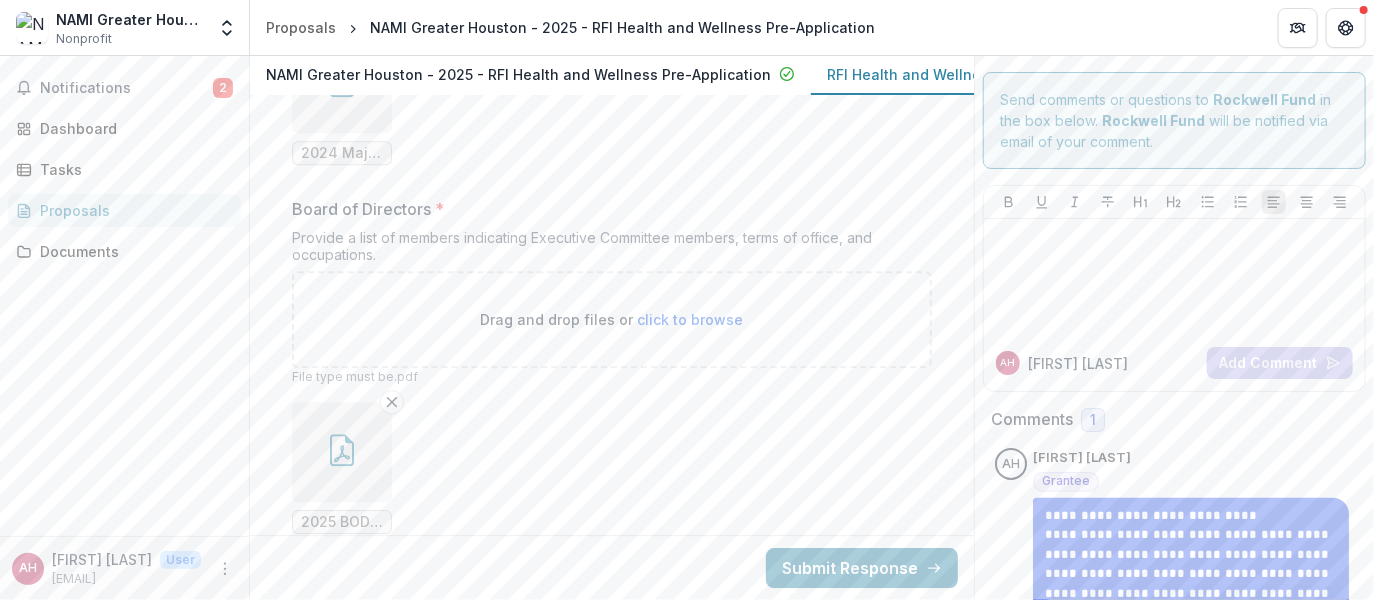 click on "click to browse" at bounding box center (691, 319) 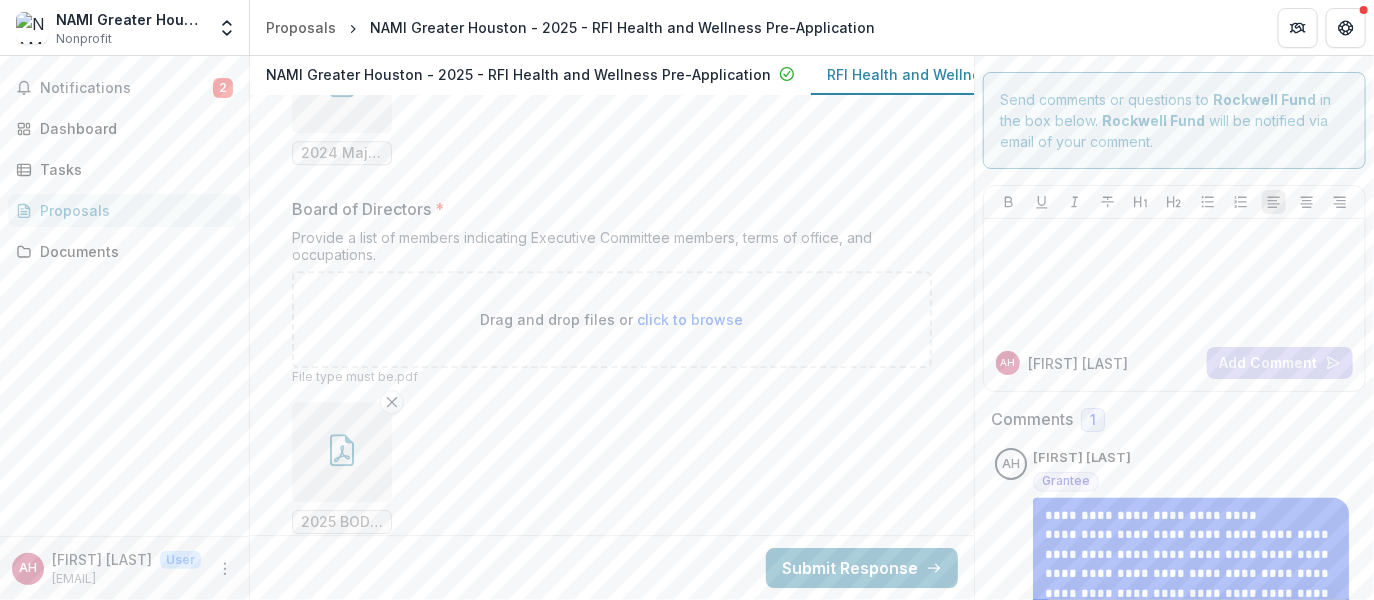 type on "**********" 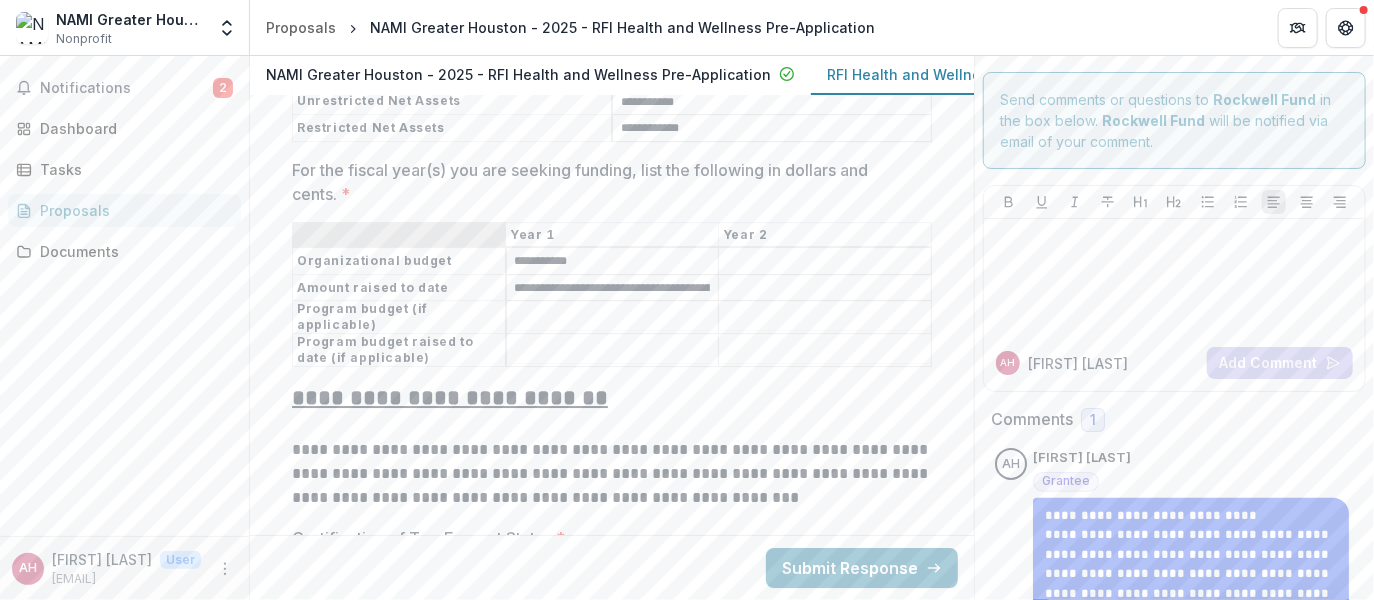 scroll, scrollTop: 13231, scrollLeft: 0, axis: vertical 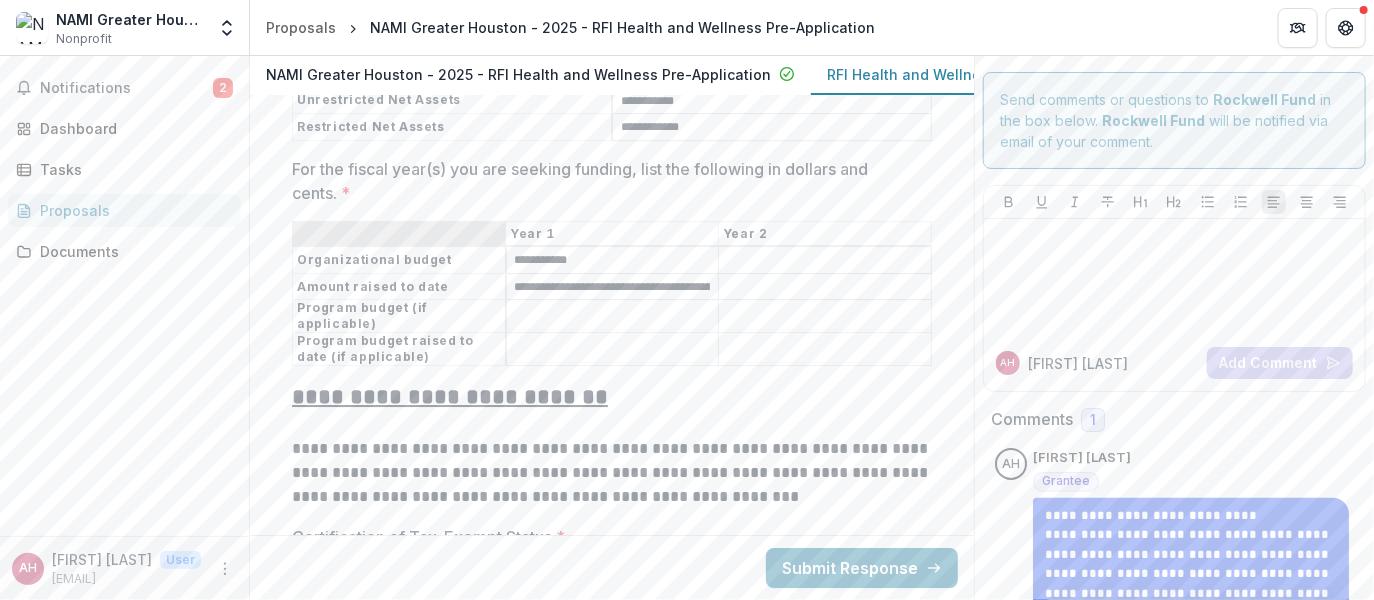 click on "For the fiscal year(s) you are seeking funding, list the following in dollars and cents.  *" at bounding box center (613, 317) 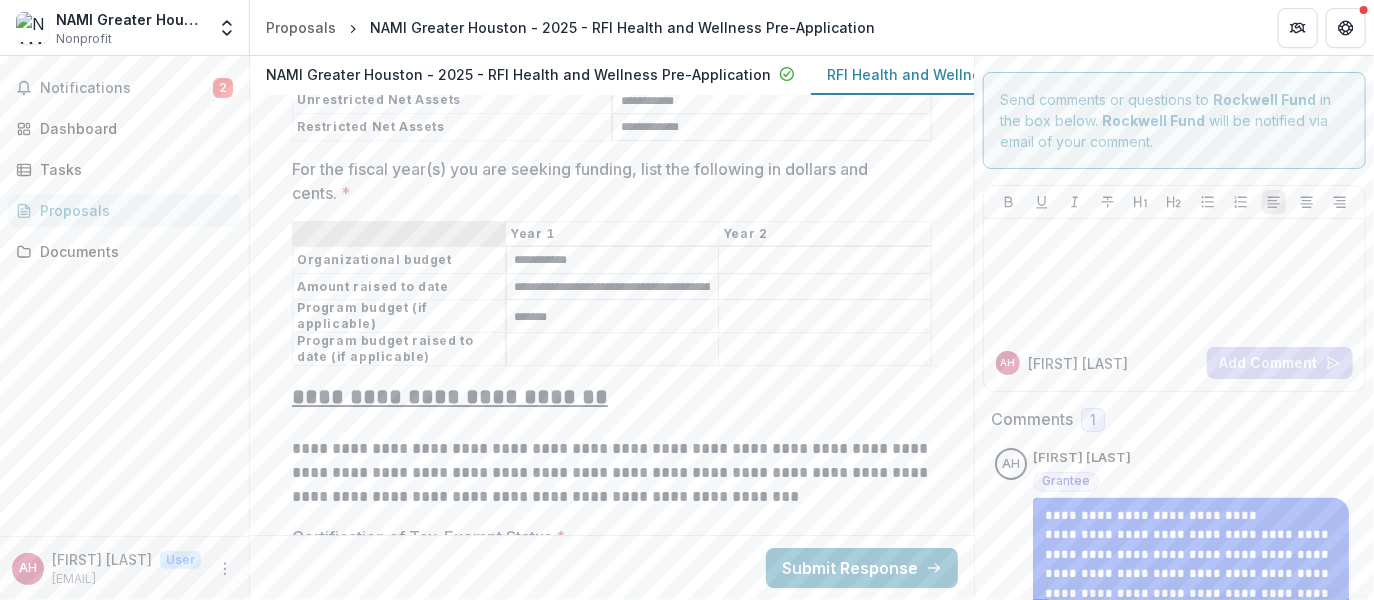 click on "Program budget raised to date (if applicable)" at bounding box center (399, 349) 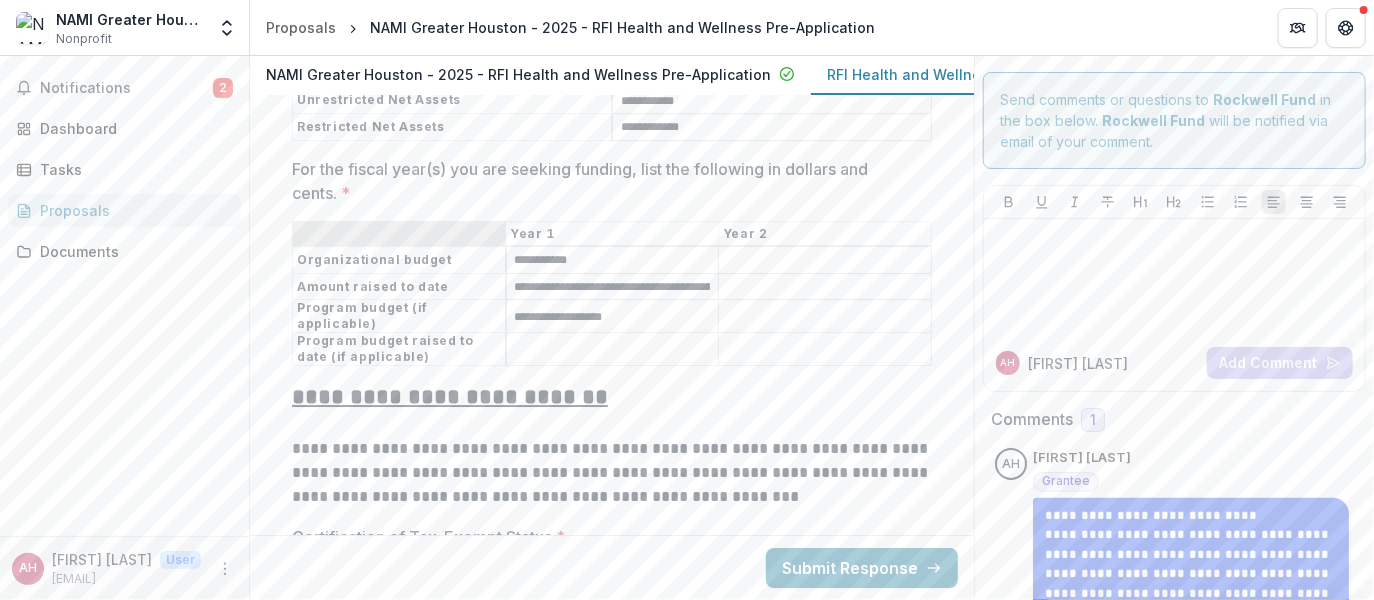 type on "**********" 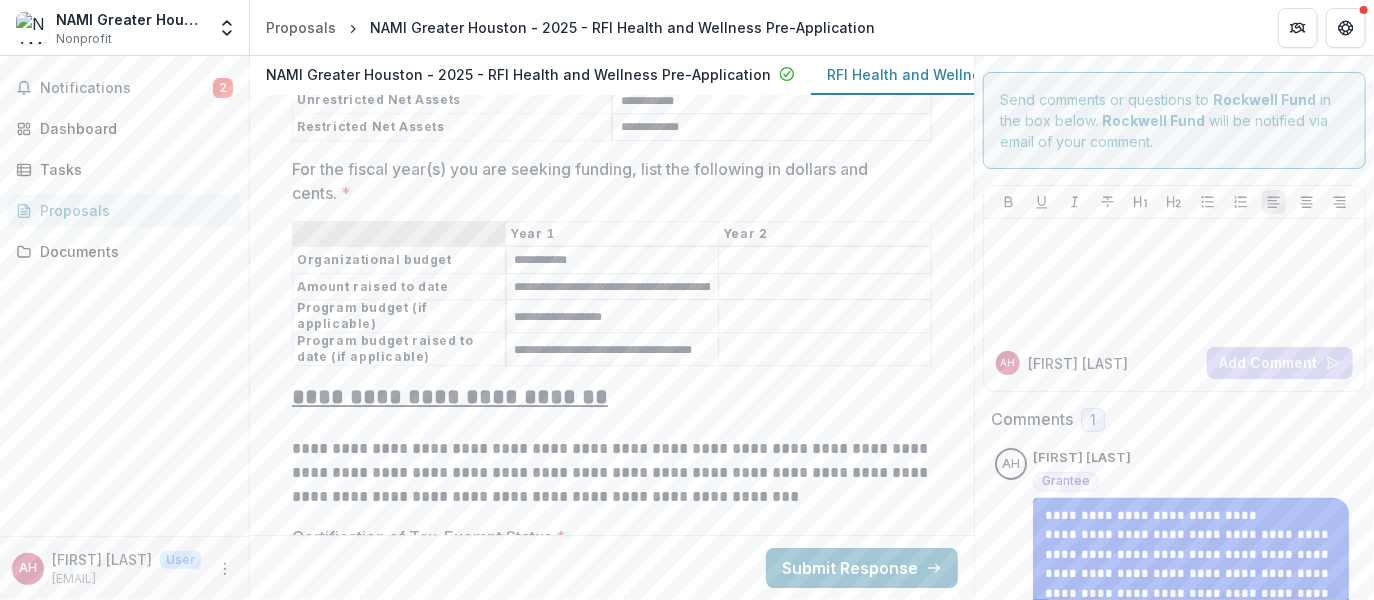 scroll, scrollTop: 0, scrollLeft: 16, axis: horizontal 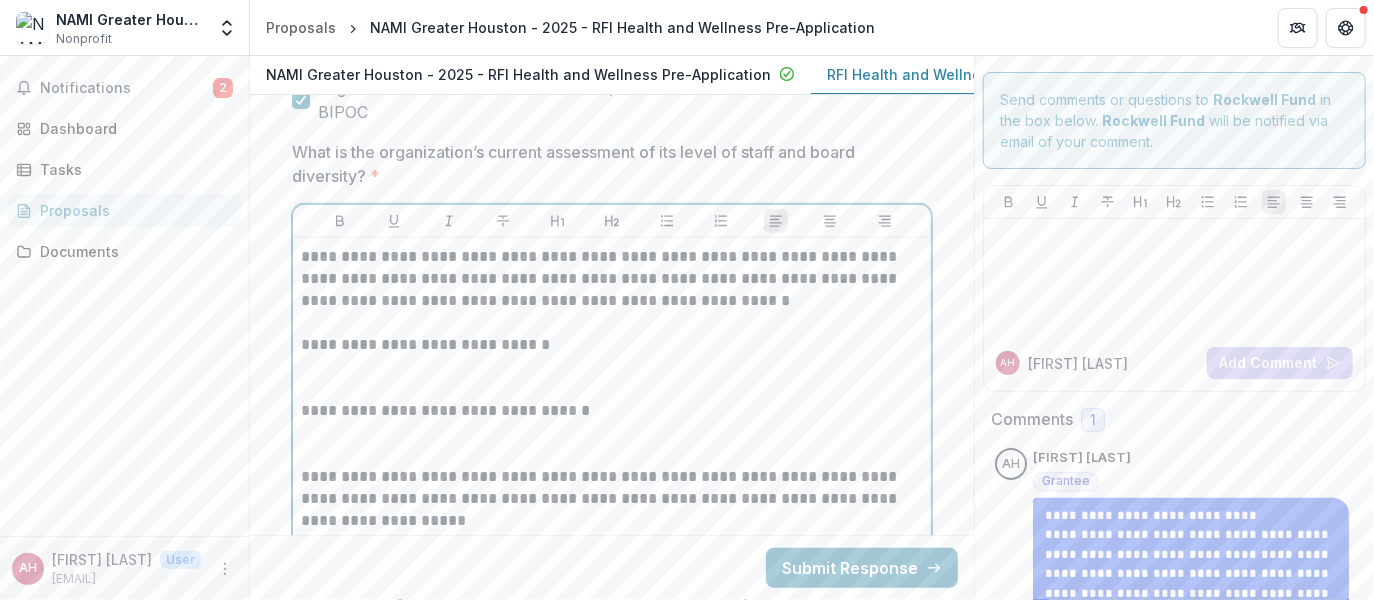 click on "**********" at bounding box center [612, 345] 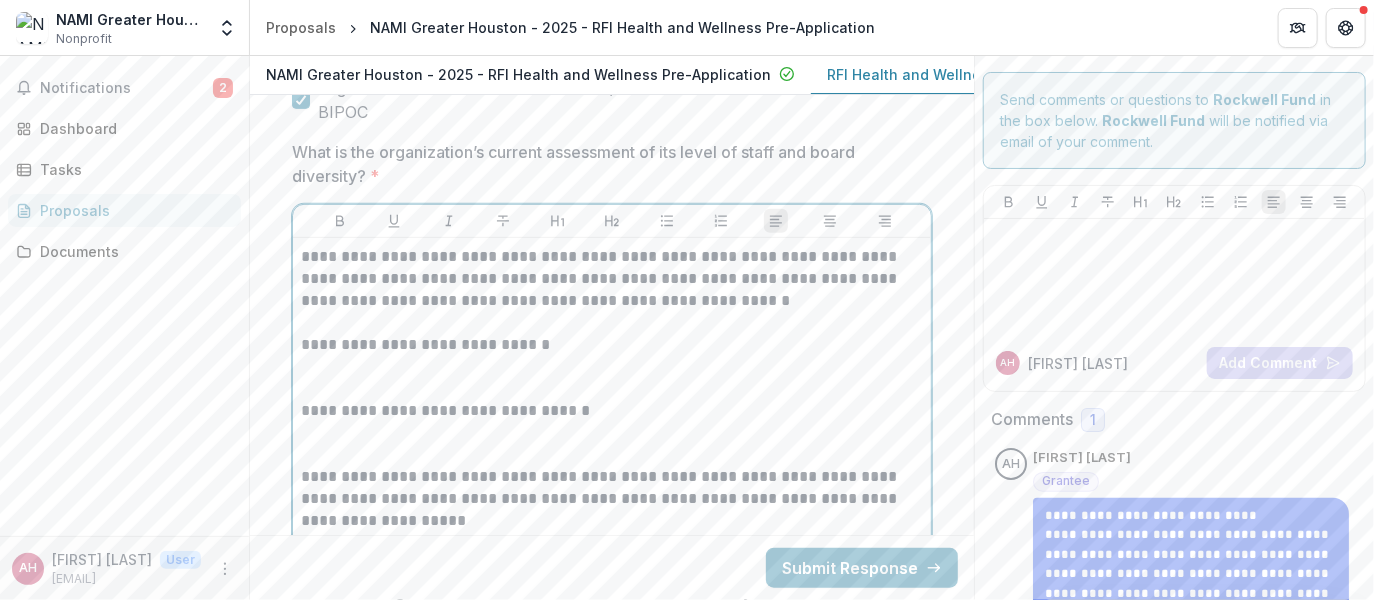 click on "**********" at bounding box center (612, 345) 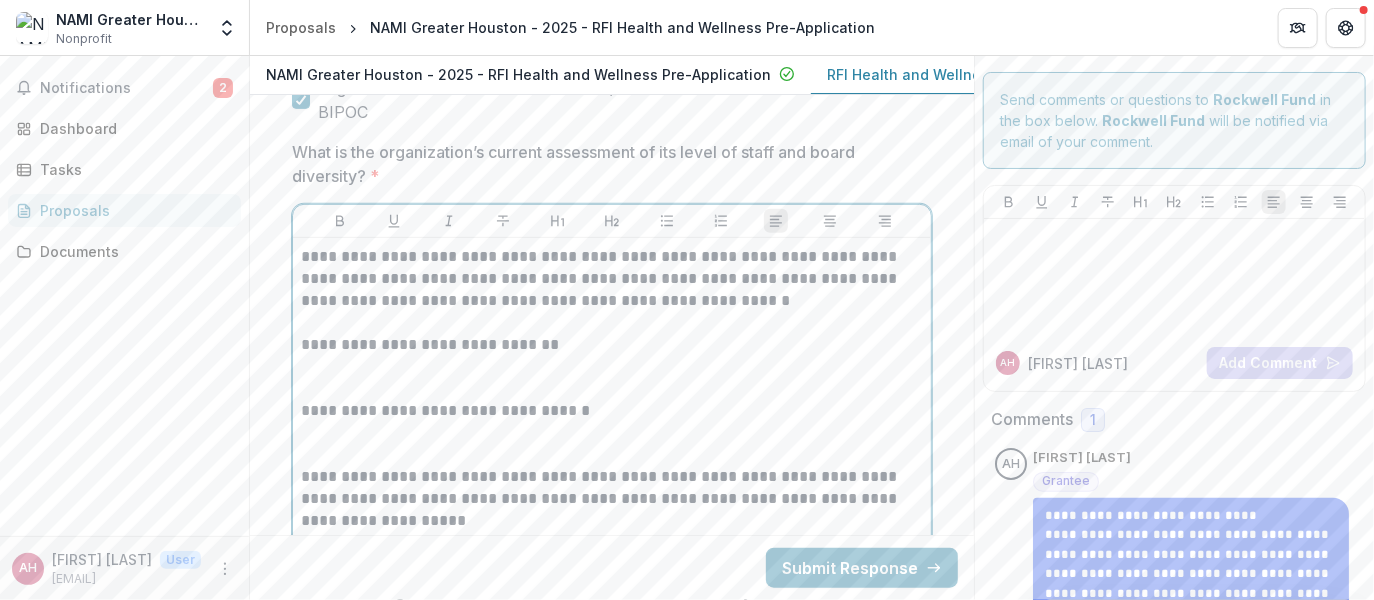 click on "**********" at bounding box center [612, 345] 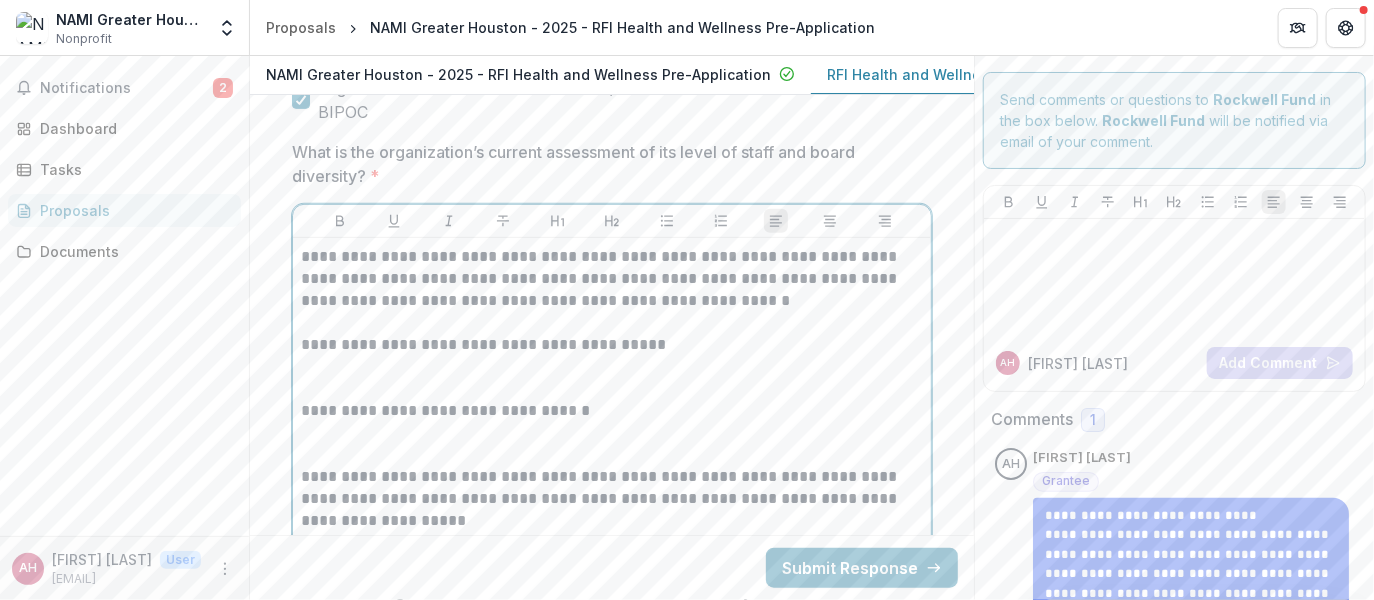 click on "**********" at bounding box center (612, 345) 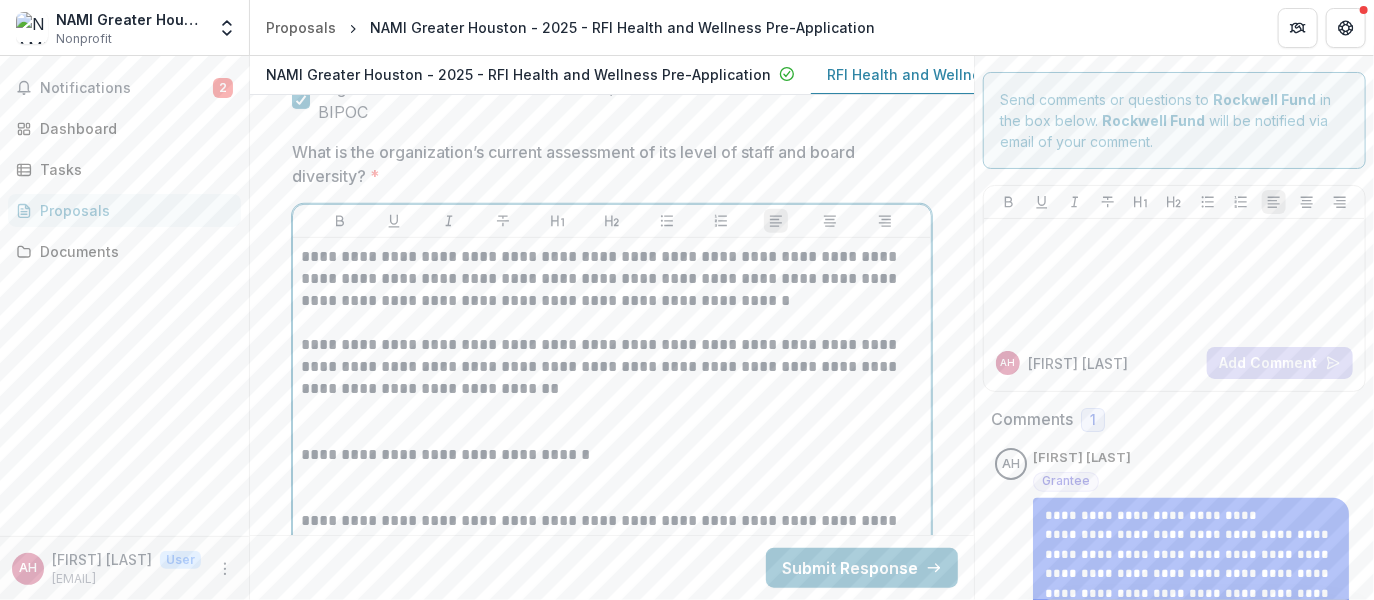 click on "**********" at bounding box center (612, 367) 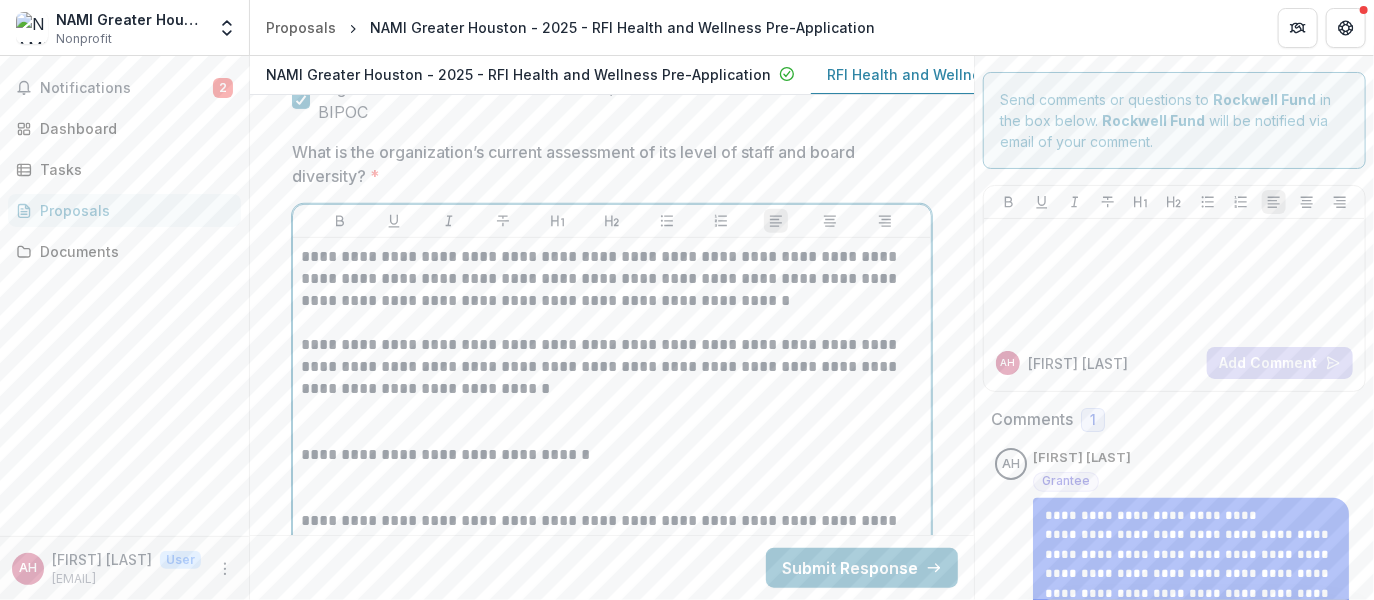 click on "**********" at bounding box center [612, 367] 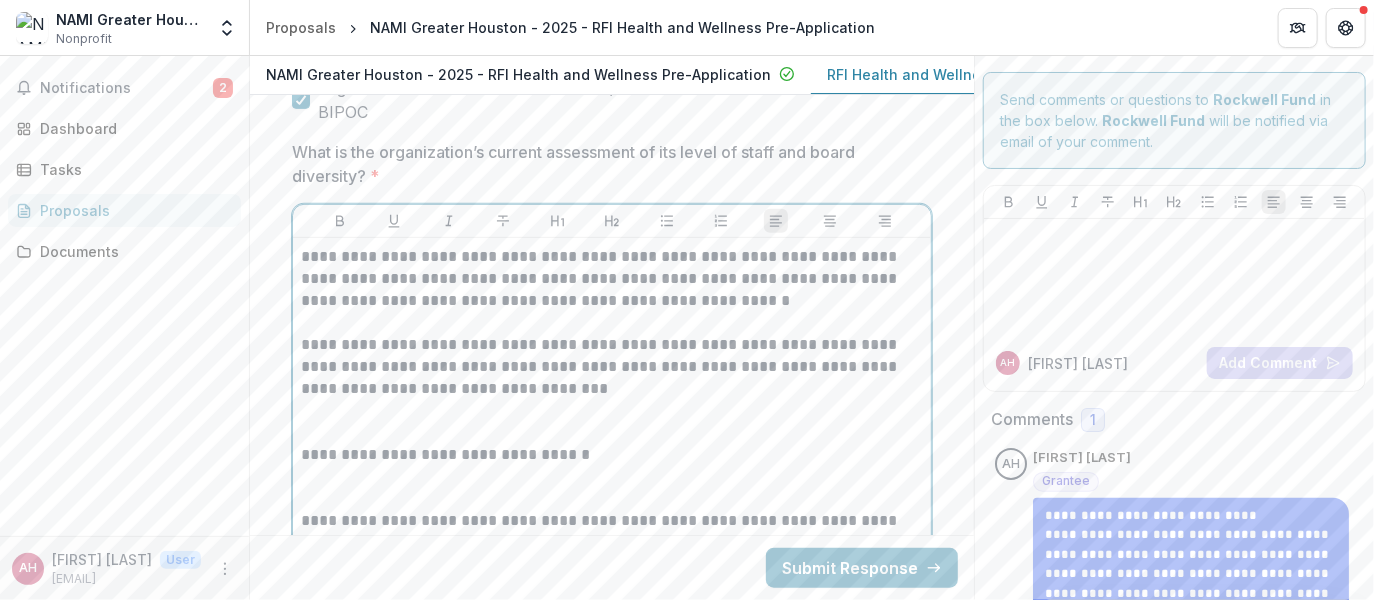 click at bounding box center (612, 433) 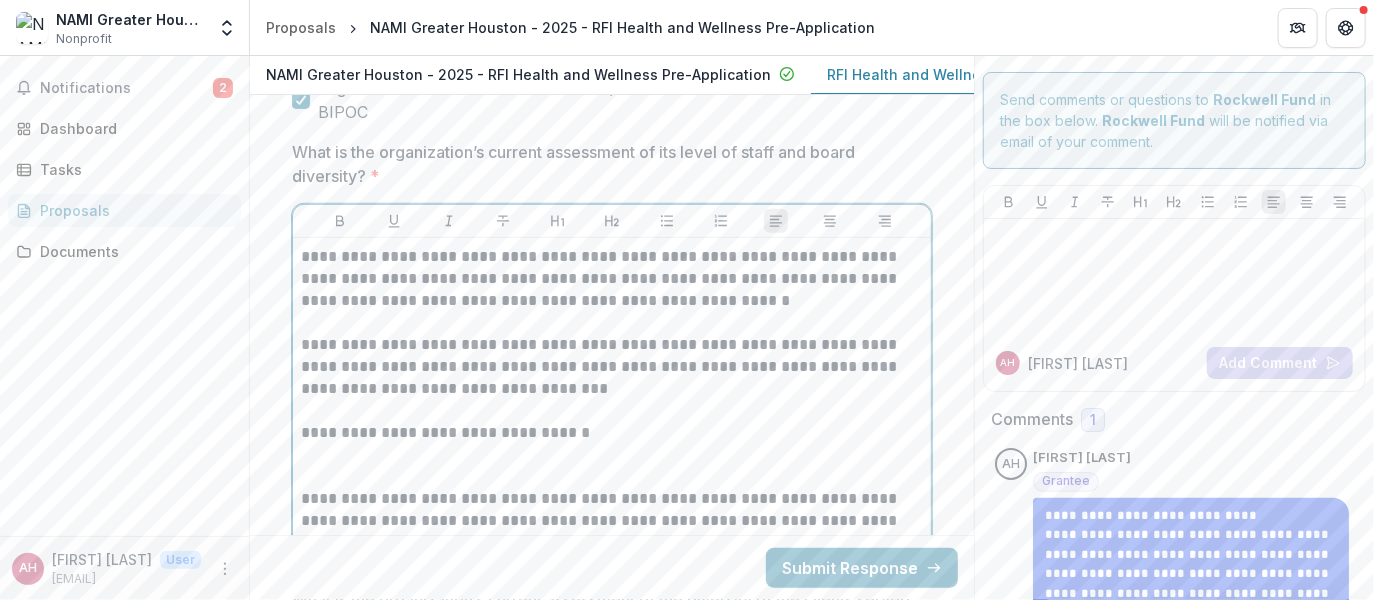 click on "**********" at bounding box center (612, 433) 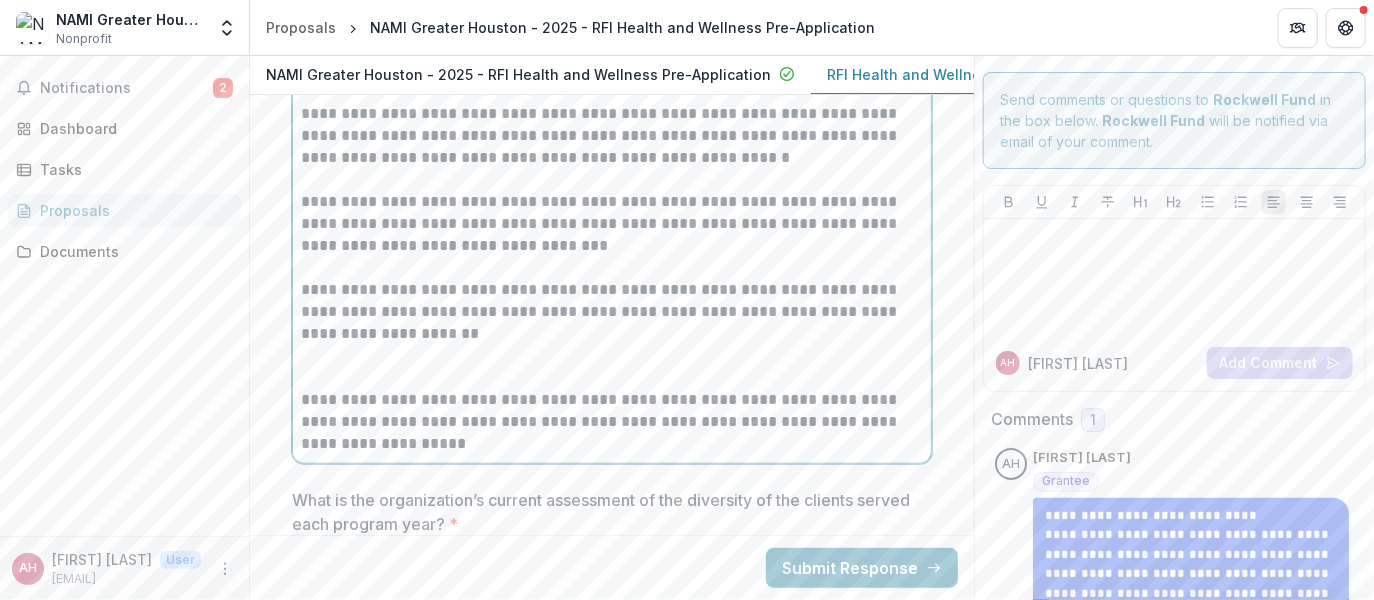 scroll, scrollTop: 10904, scrollLeft: 0, axis: vertical 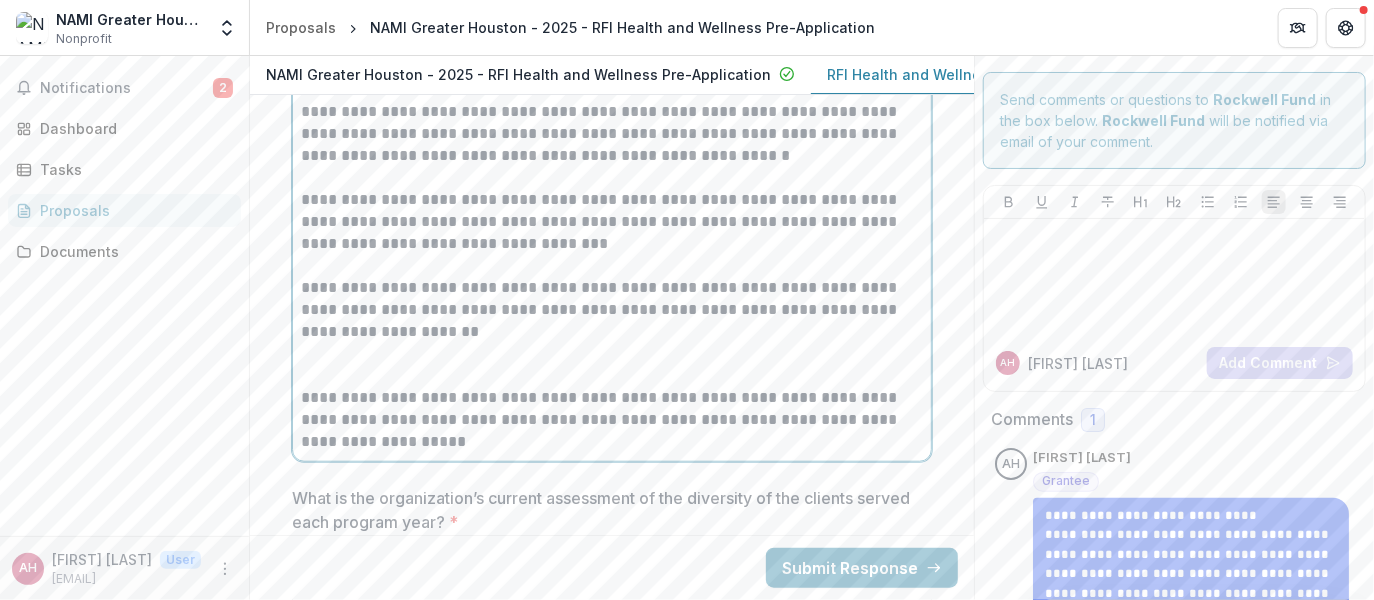 click at bounding box center (612, 376) 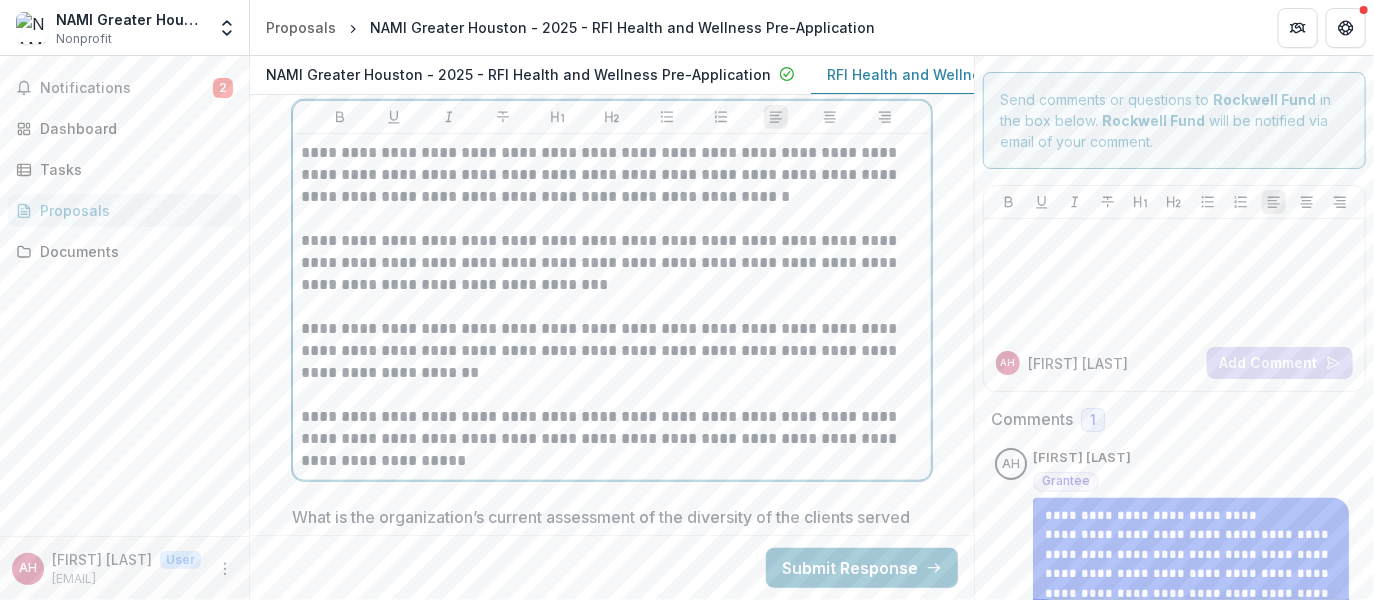 scroll, scrollTop: 10864, scrollLeft: 0, axis: vertical 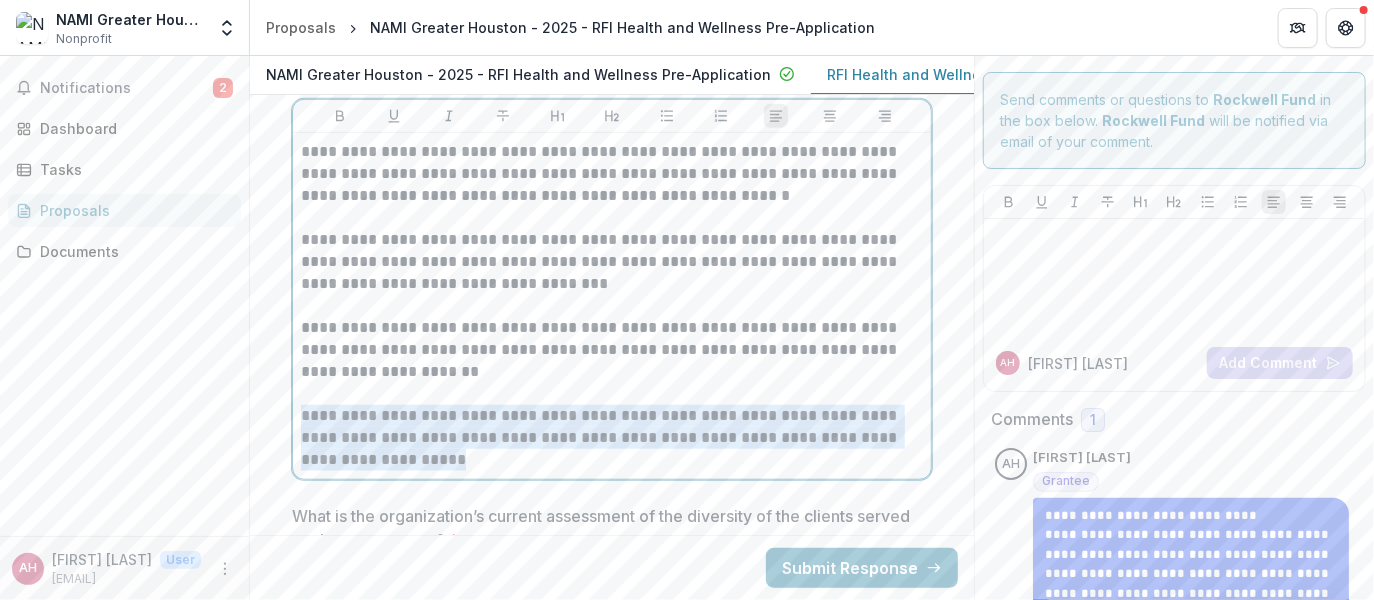 drag, startPoint x: 301, startPoint y: 408, endPoint x: 408, endPoint y: 456, distance: 117.273186 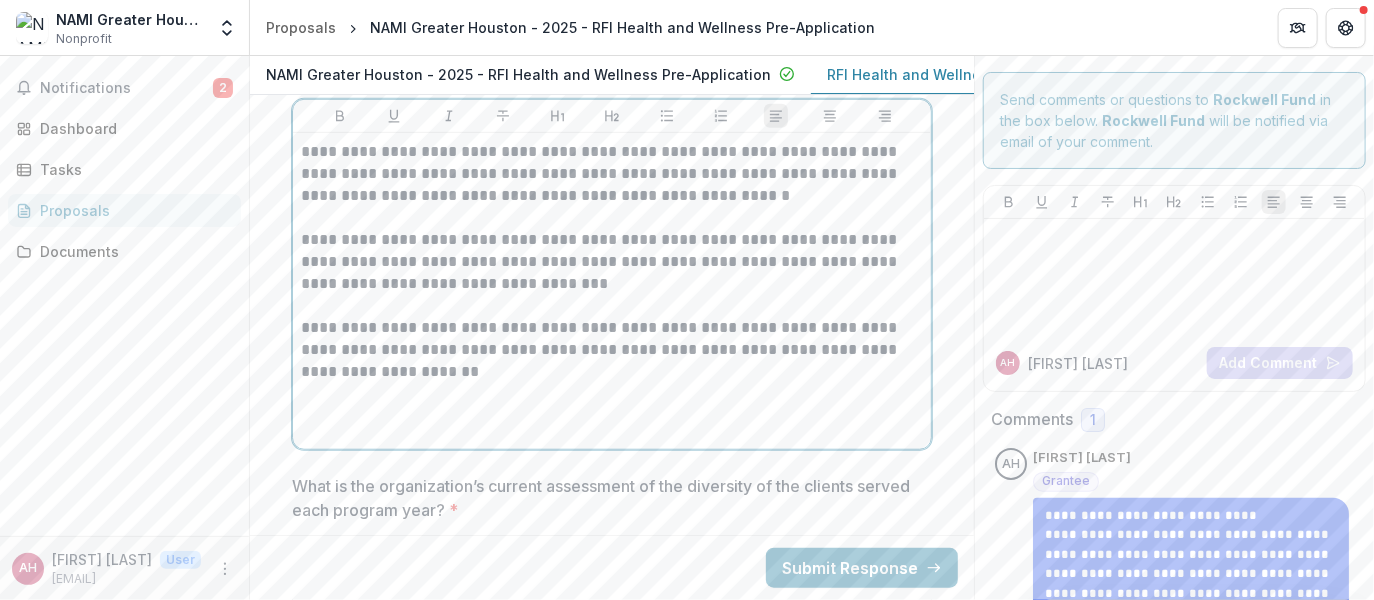 click on "**********" at bounding box center (612, 291) 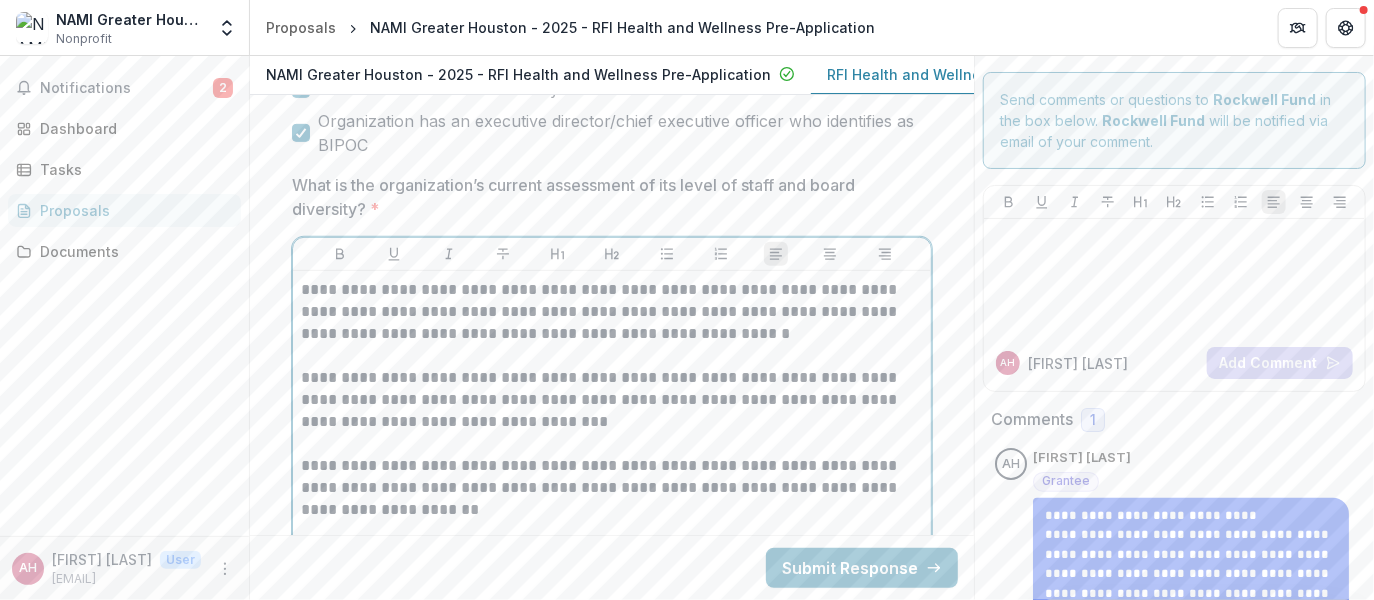 scroll, scrollTop: 10724, scrollLeft: 0, axis: vertical 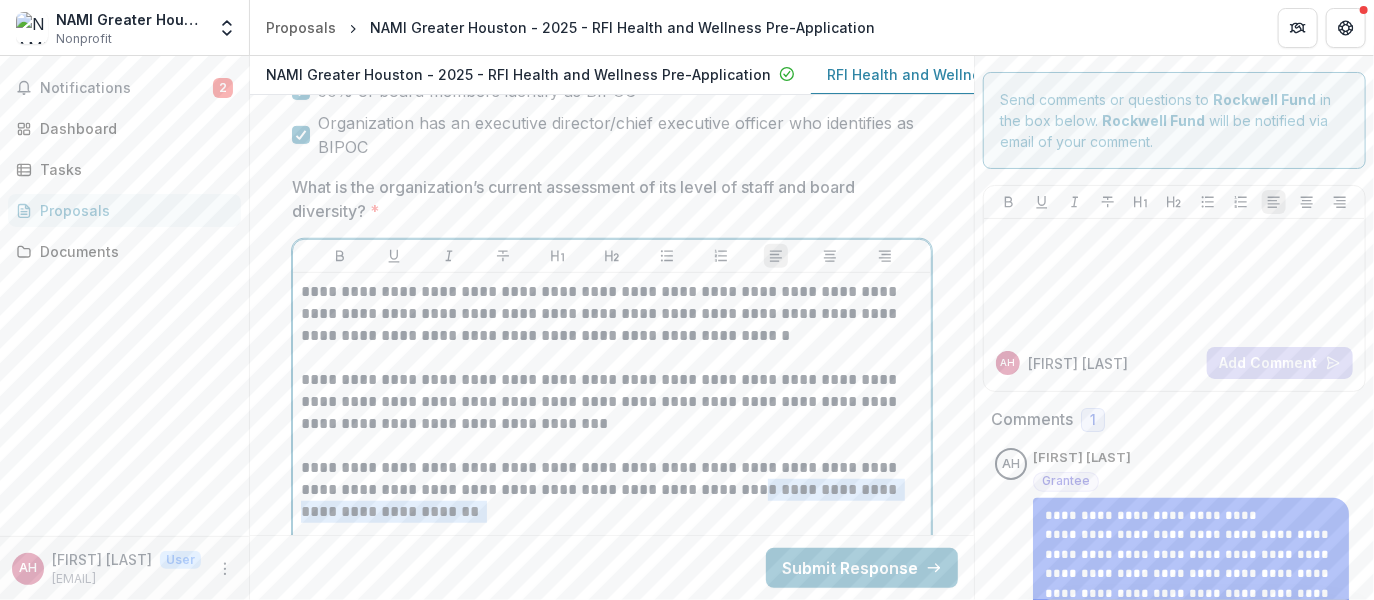 drag, startPoint x: 801, startPoint y: 489, endPoint x: 821, endPoint y: 499, distance: 22.36068 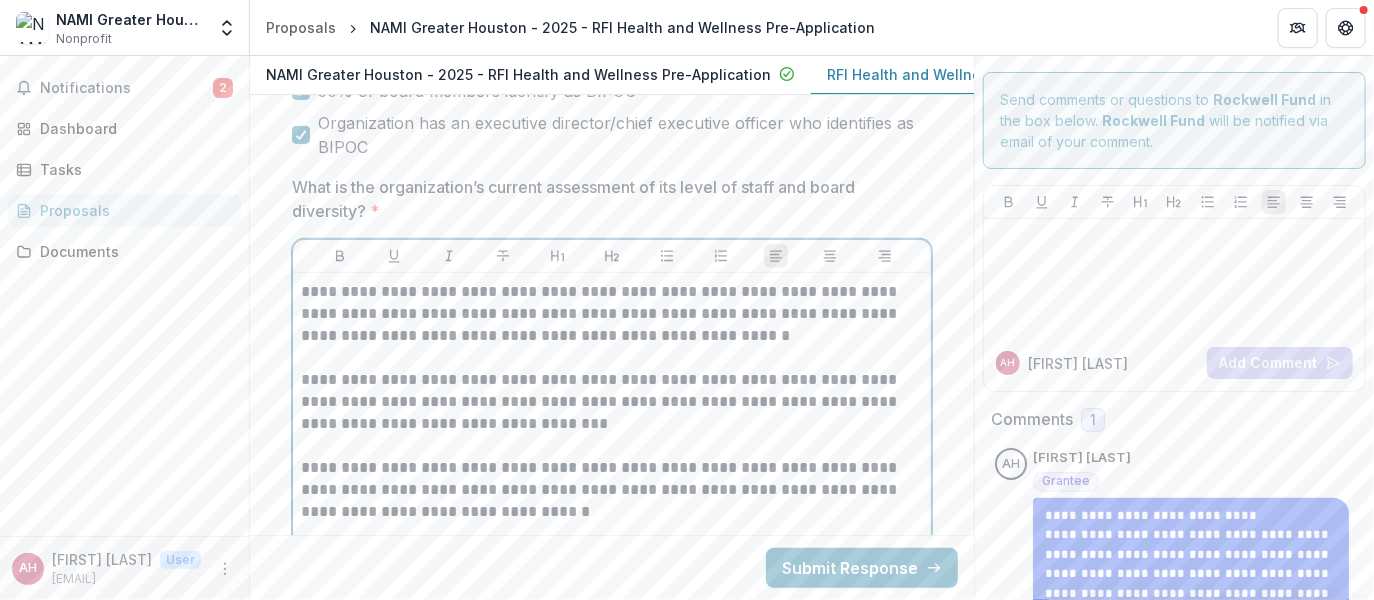 click on "**********" at bounding box center [612, 490] 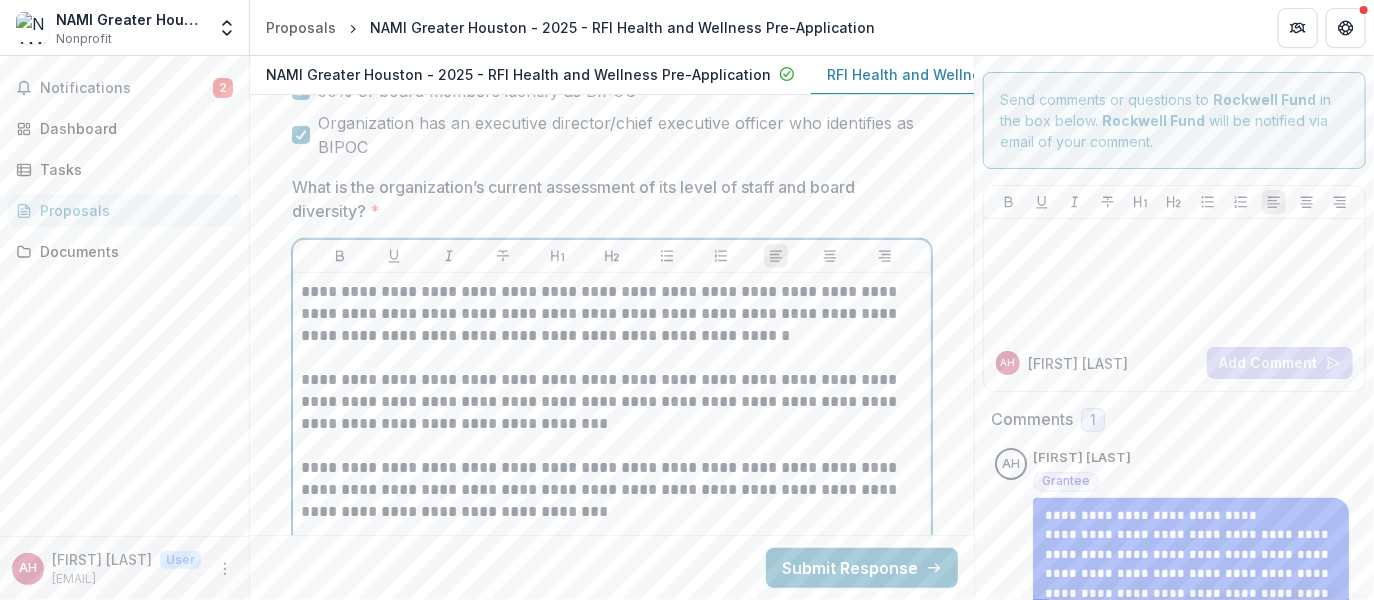 click on "**********" at bounding box center (612, 490) 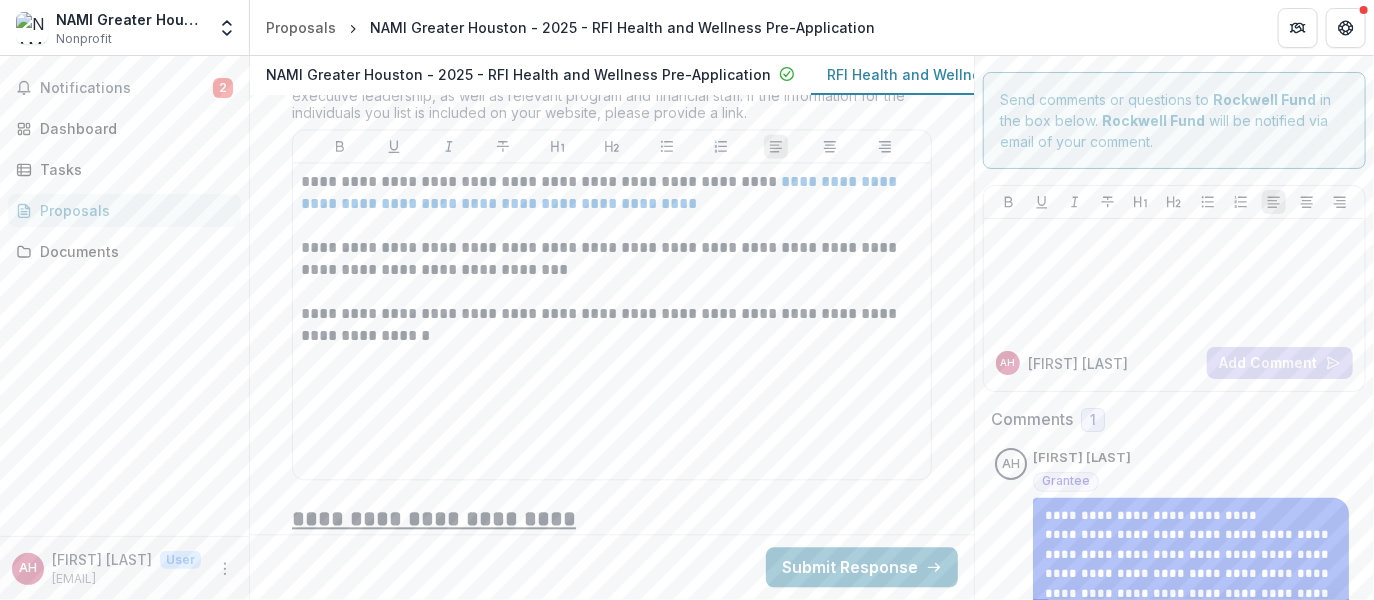scroll, scrollTop: 12155, scrollLeft: 0, axis: vertical 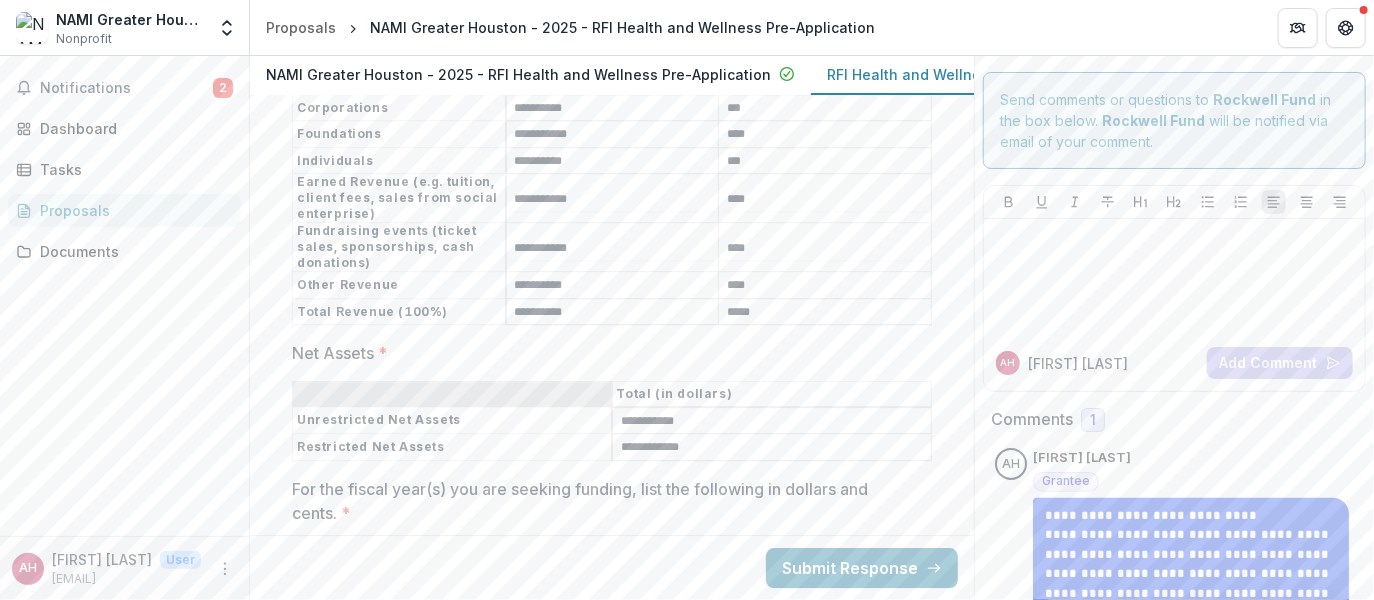 drag, startPoint x: 396, startPoint y: 263, endPoint x: 385, endPoint y: 270, distance: 13.038404 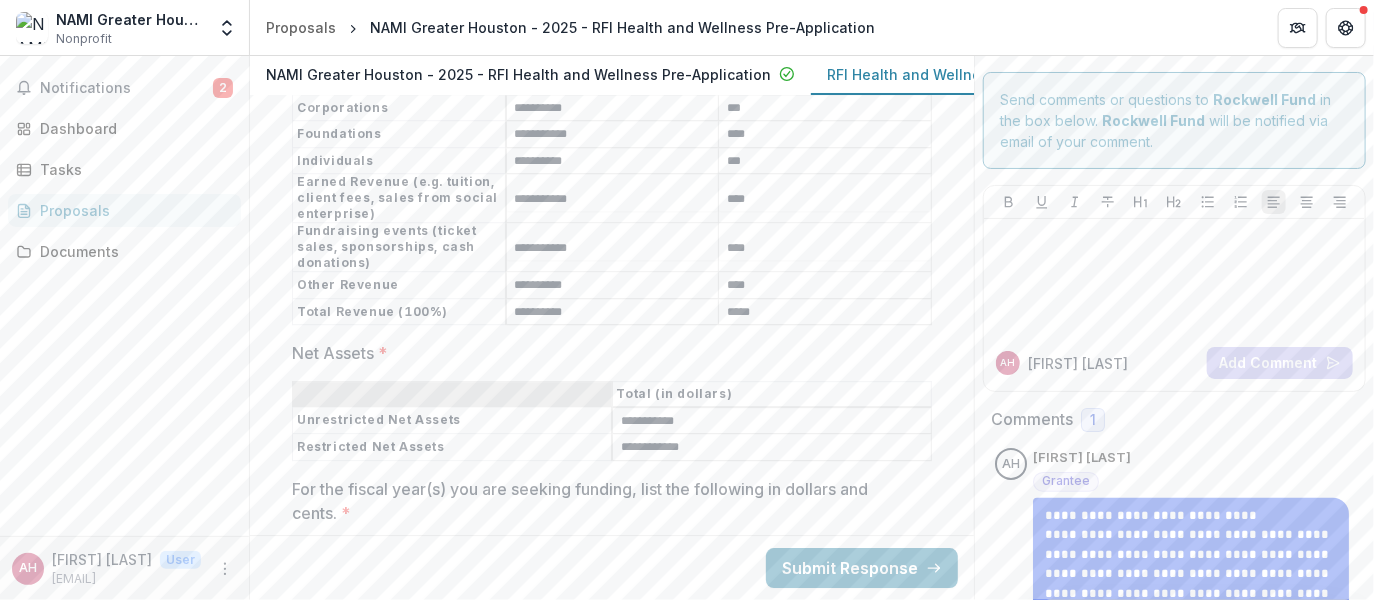 click on "Other Revenue" at bounding box center [399, 285] 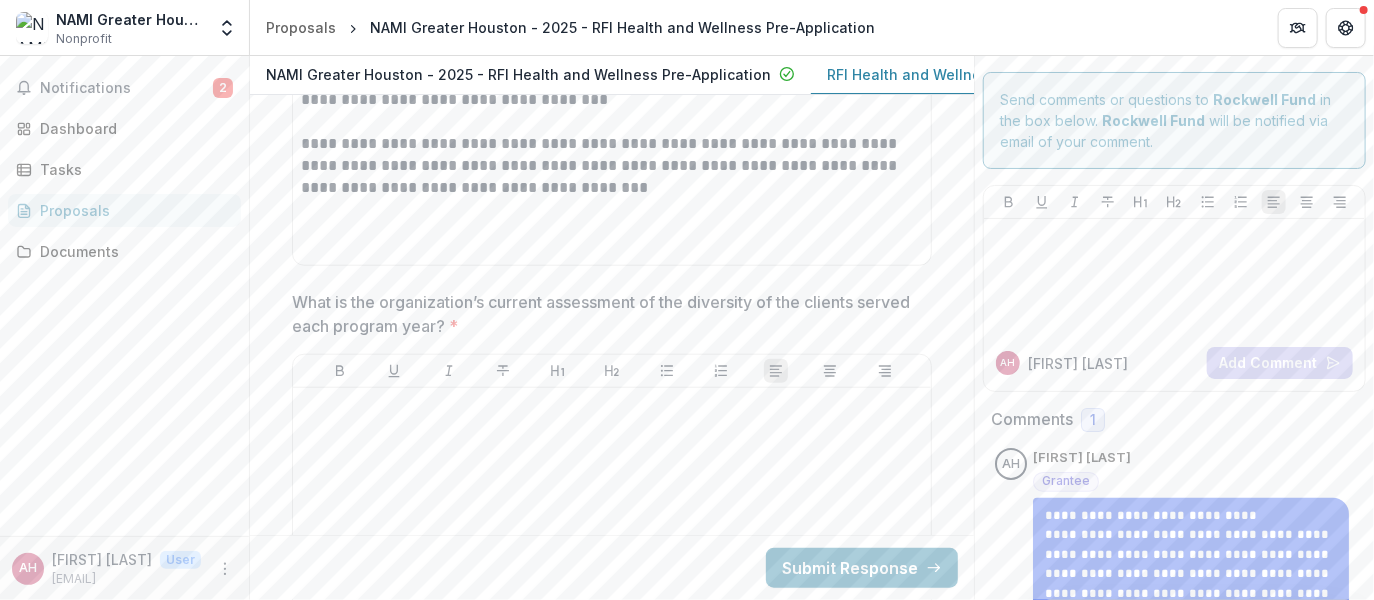 scroll, scrollTop: 11076, scrollLeft: 0, axis: vertical 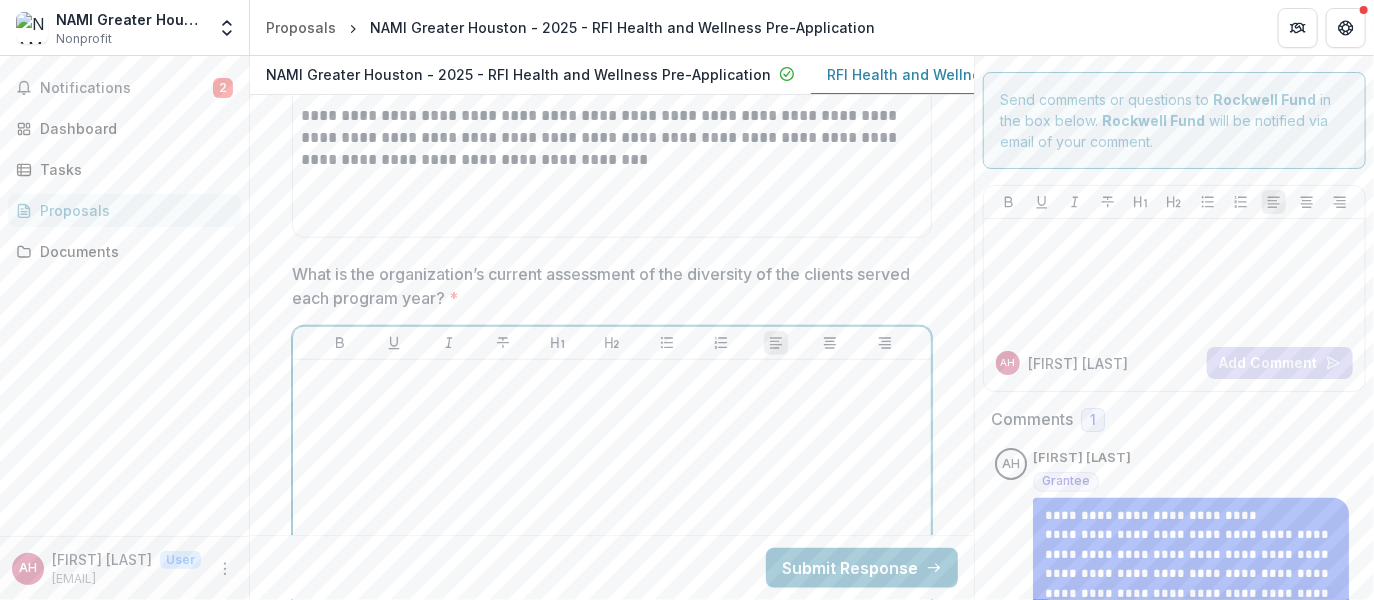 click at bounding box center [612, 518] 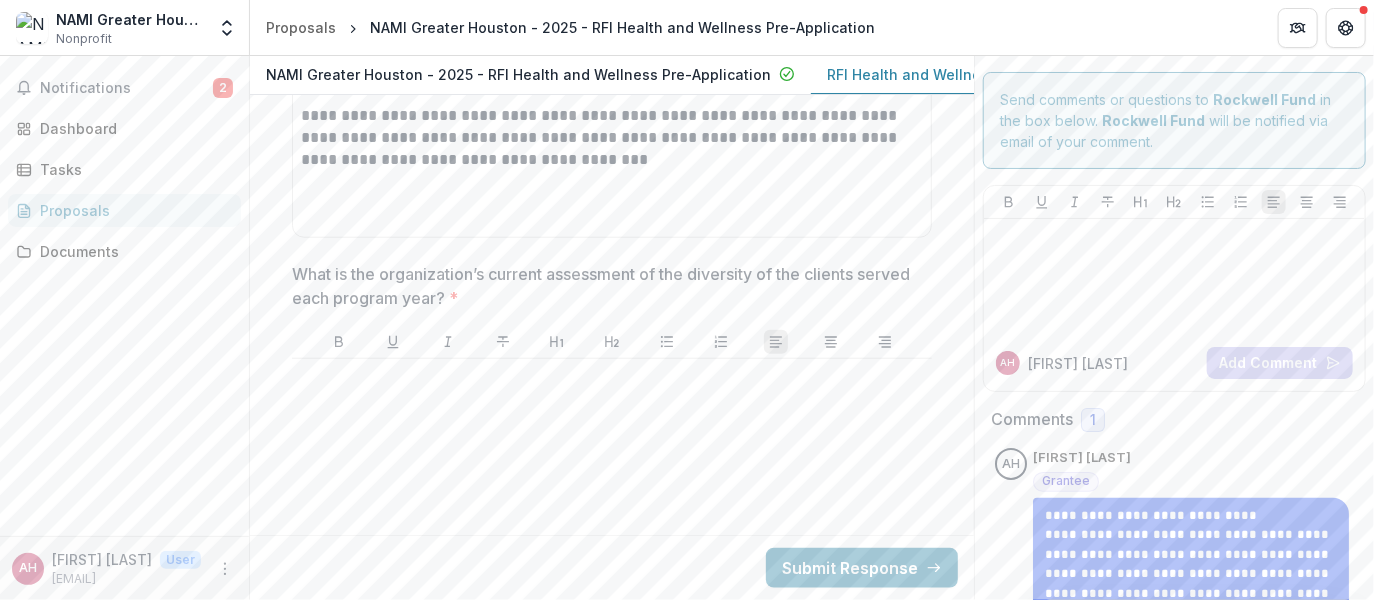 scroll, scrollTop: 11324, scrollLeft: 0, axis: vertical 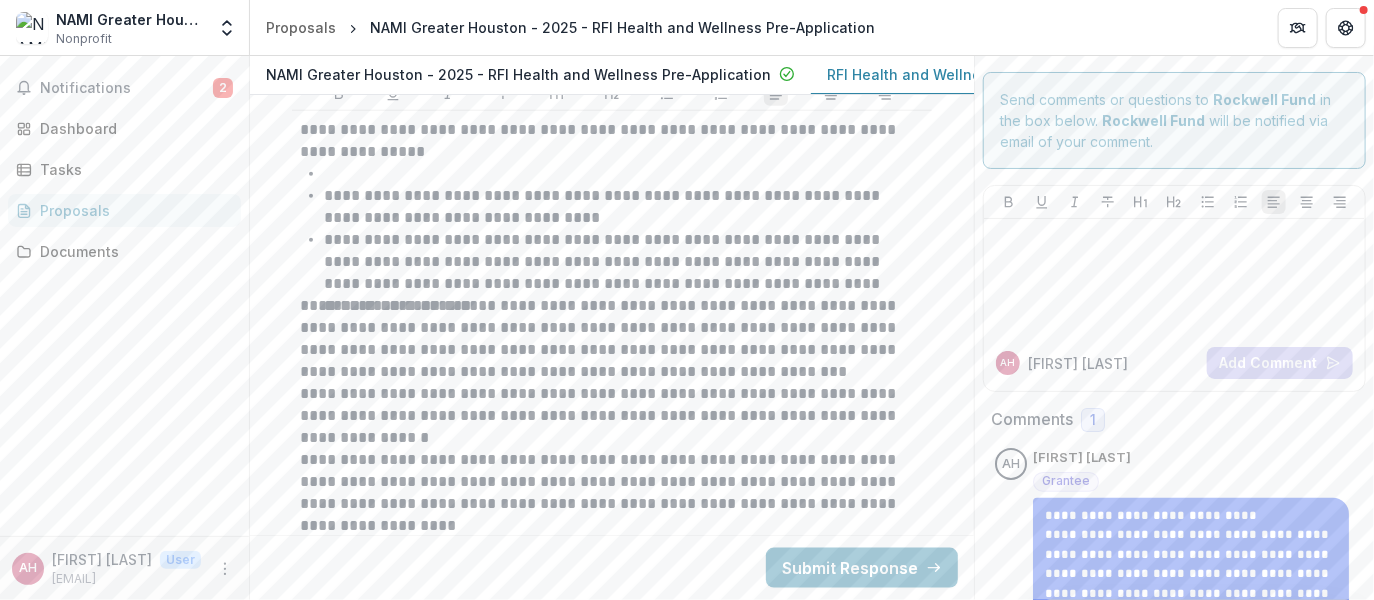 click on "**********" at bounding box center (623, 262) 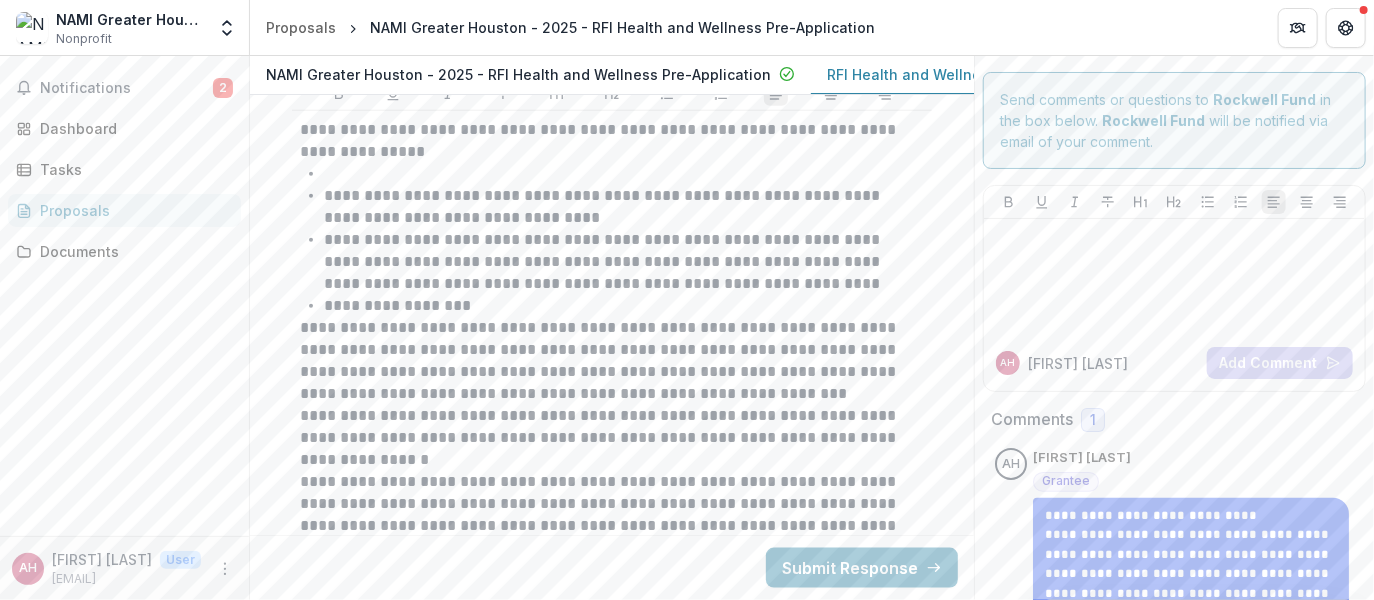 click on "**********" at bounding box center (611, 438) 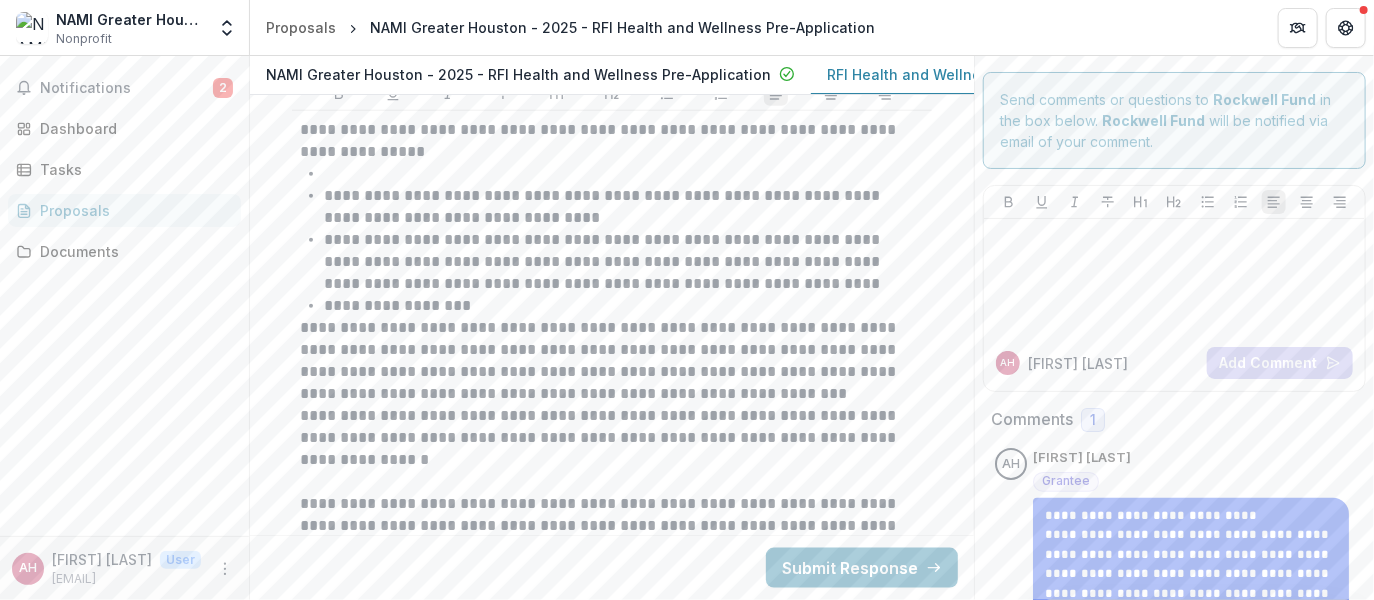 click on "**********" at bounding box center [611, 361] 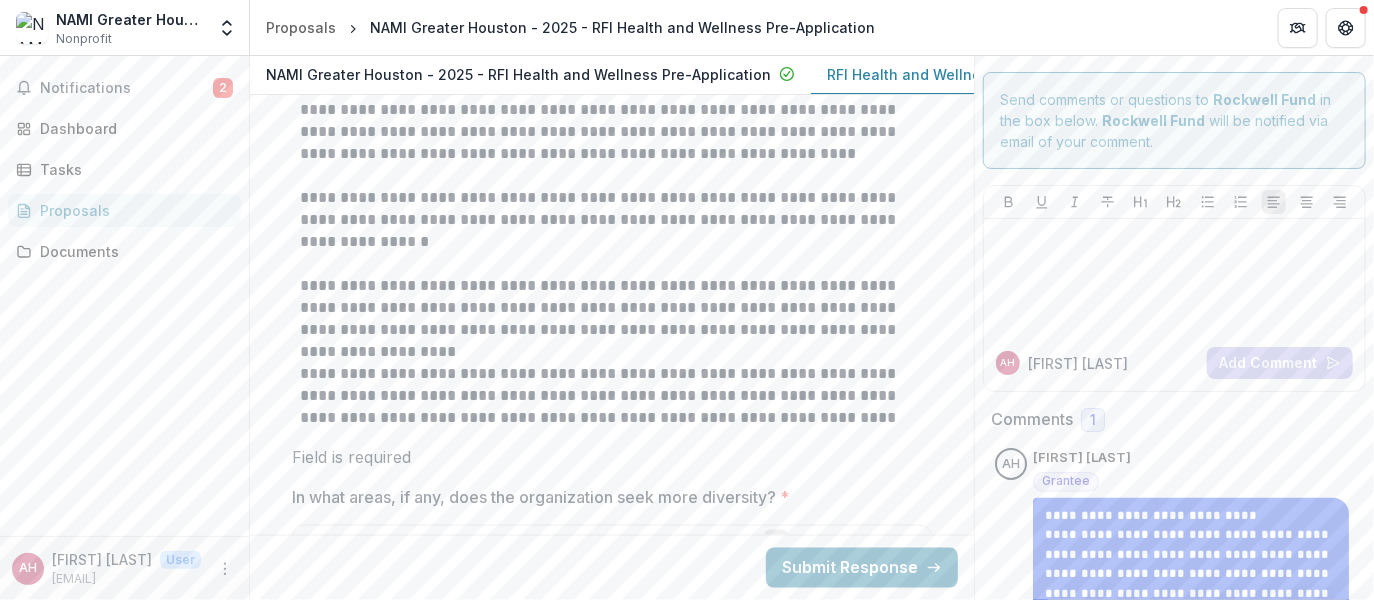 scroll, scrollTop: 11583, scrollLeft: 0, axis: vertical 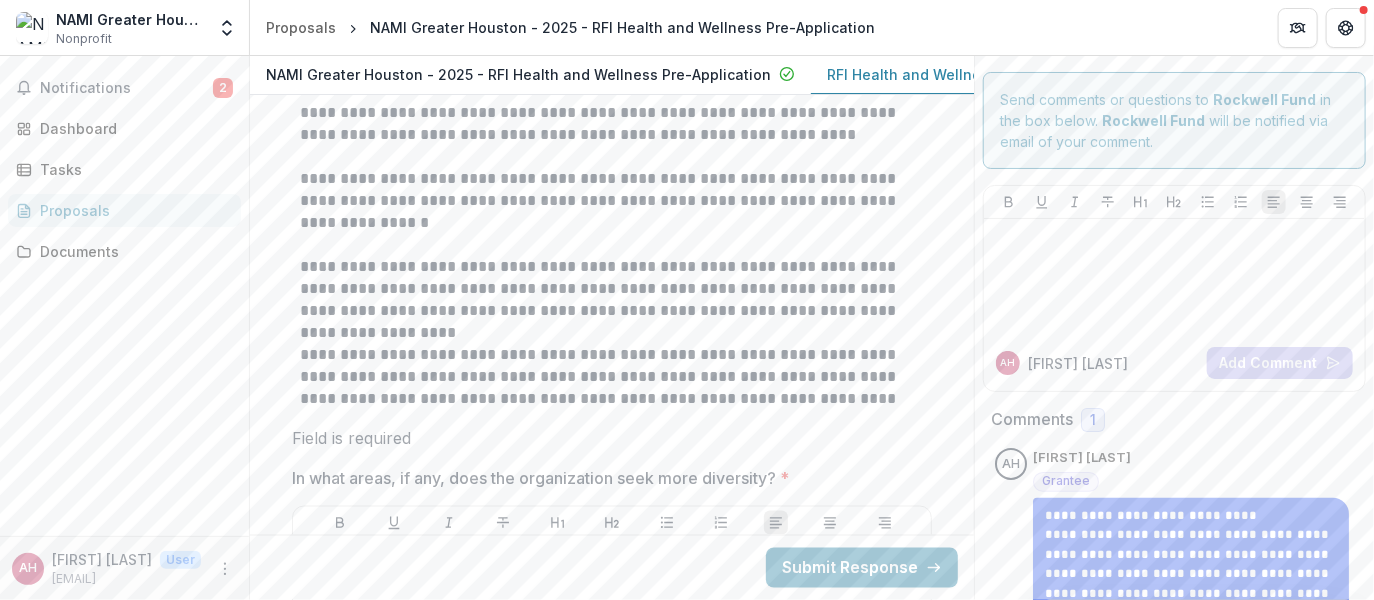 click on "**********" at bounding box center (611, 300) 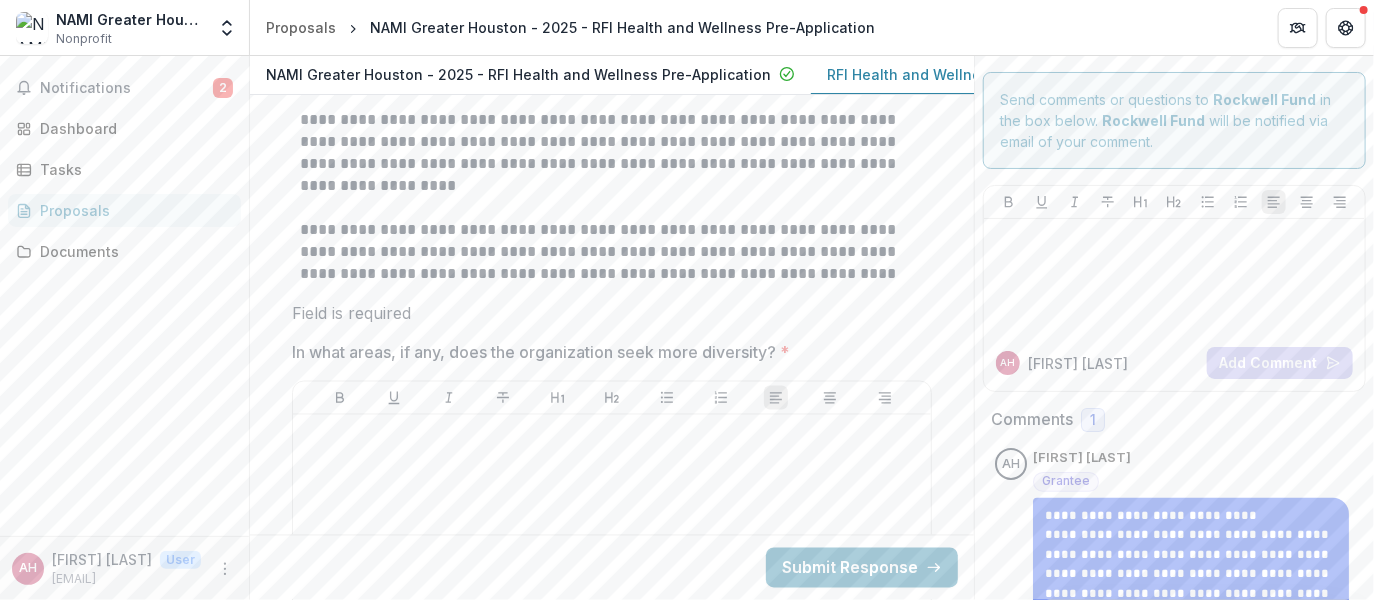 scroll, scrollTop: 11732, scrollLeft: 0, axis: vertical 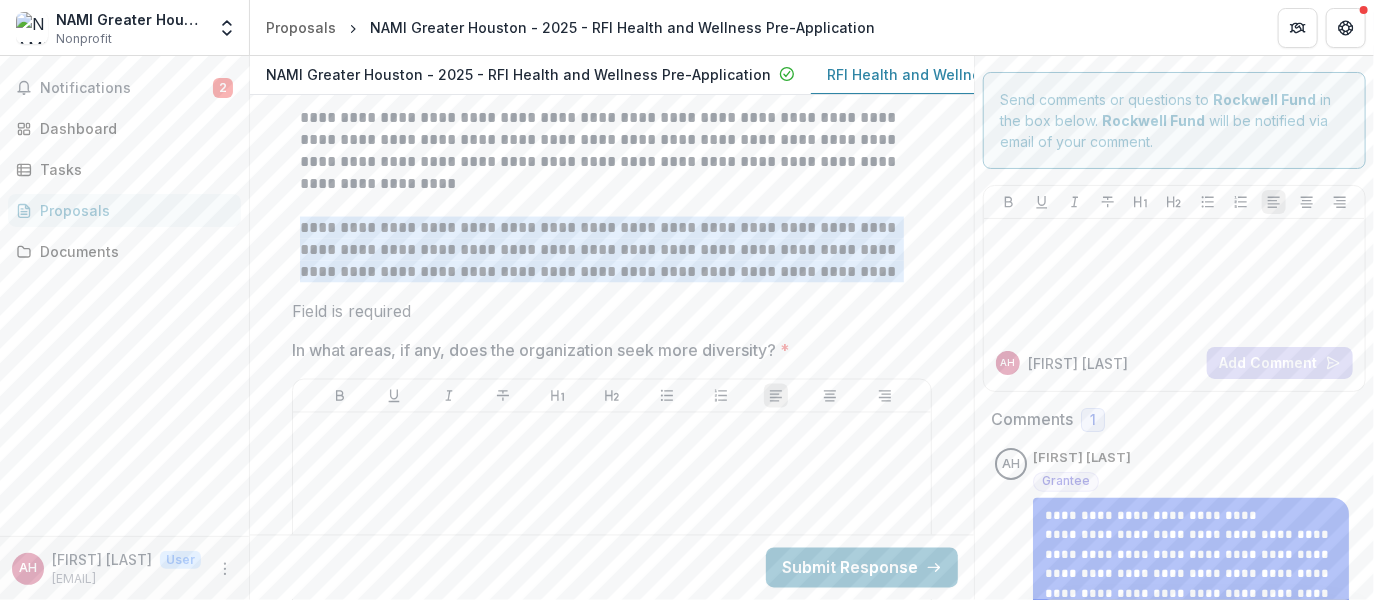 drag, startPoint x: 303, startPoint y: 221, endPoint x: 884, endPoint y: 267, distance: 582.8182 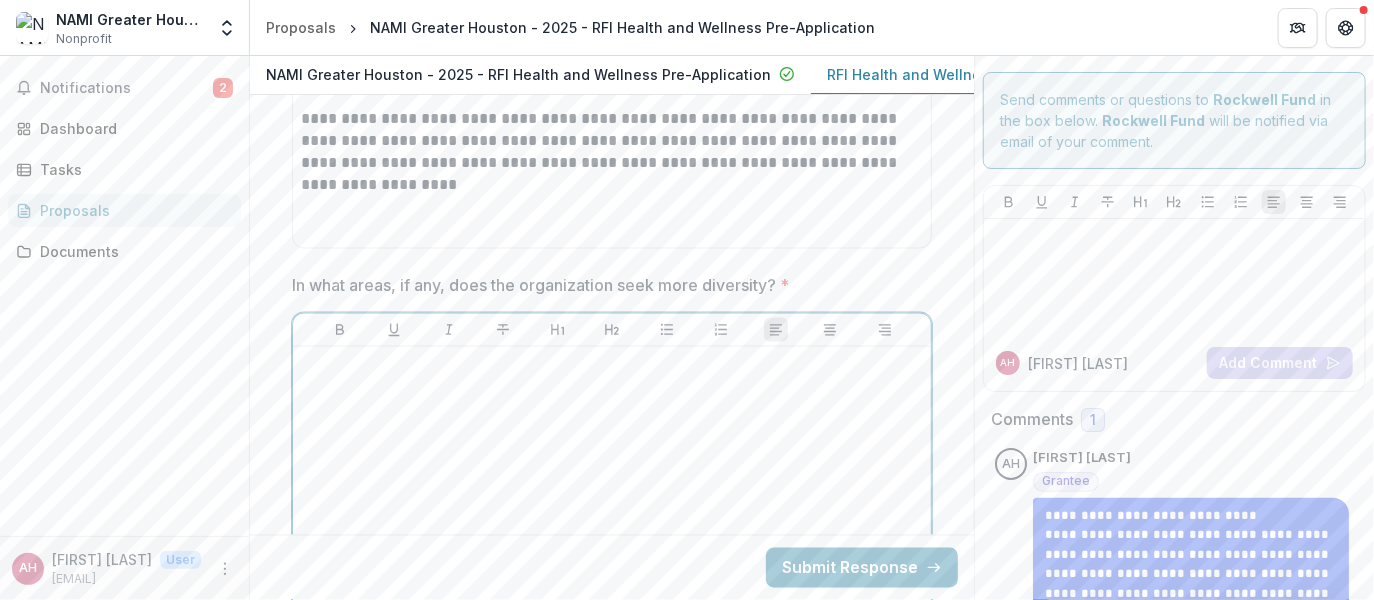 click at bounding box center (612, 505) 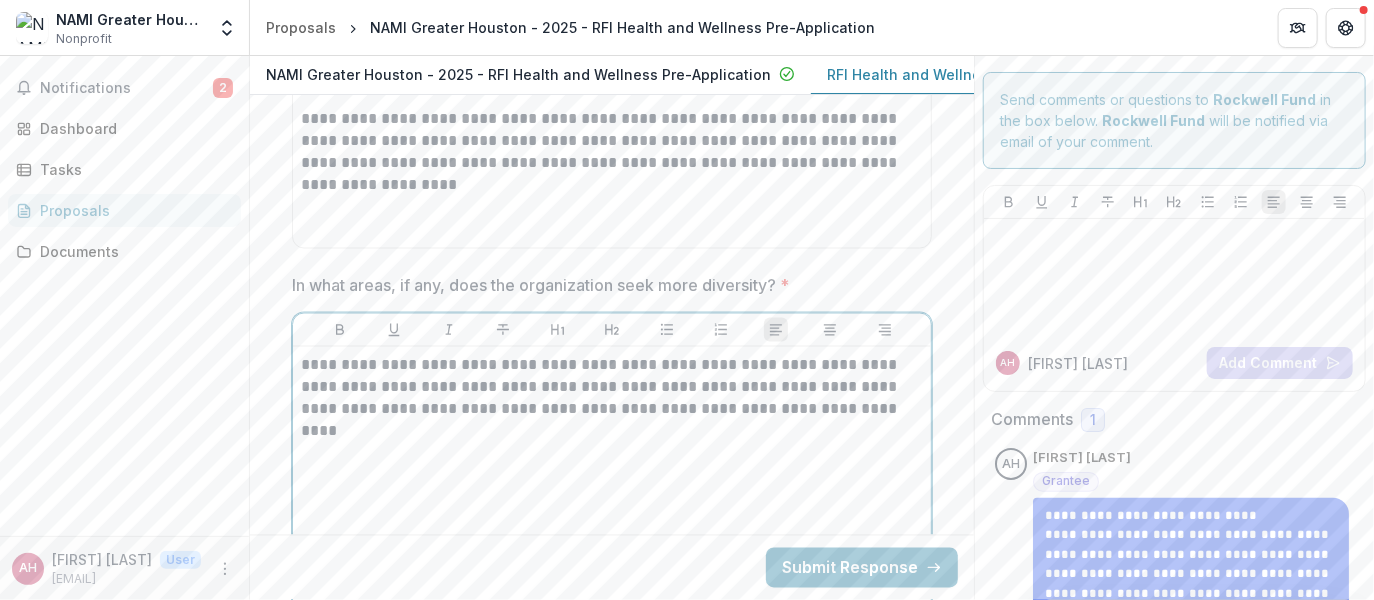 type 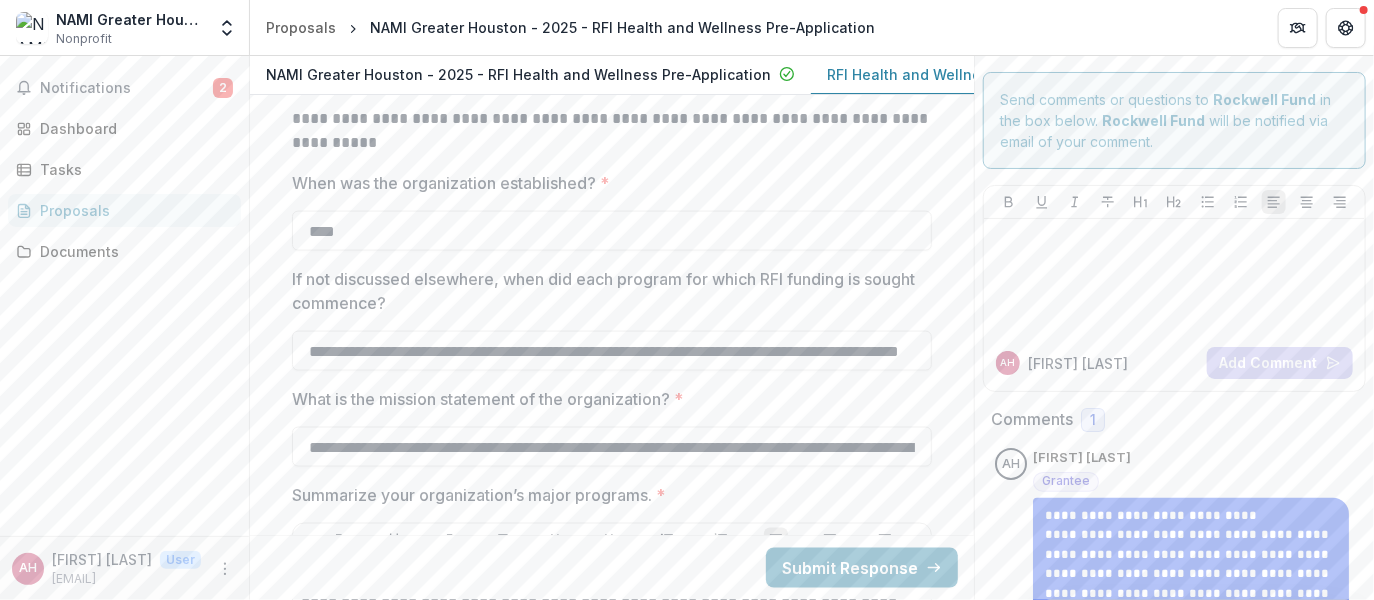scroll, scrollTop: 8046, scrollLeft: 0, axis: vertical 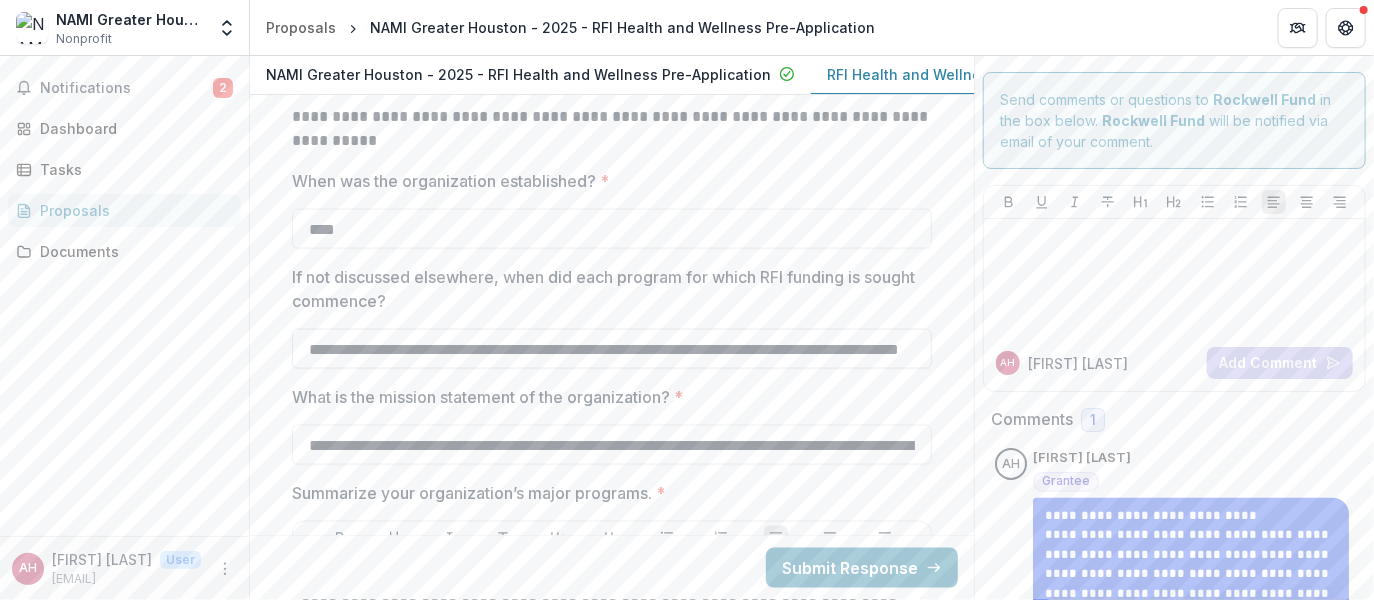 click on "**********" at bounding box center (612, 349) 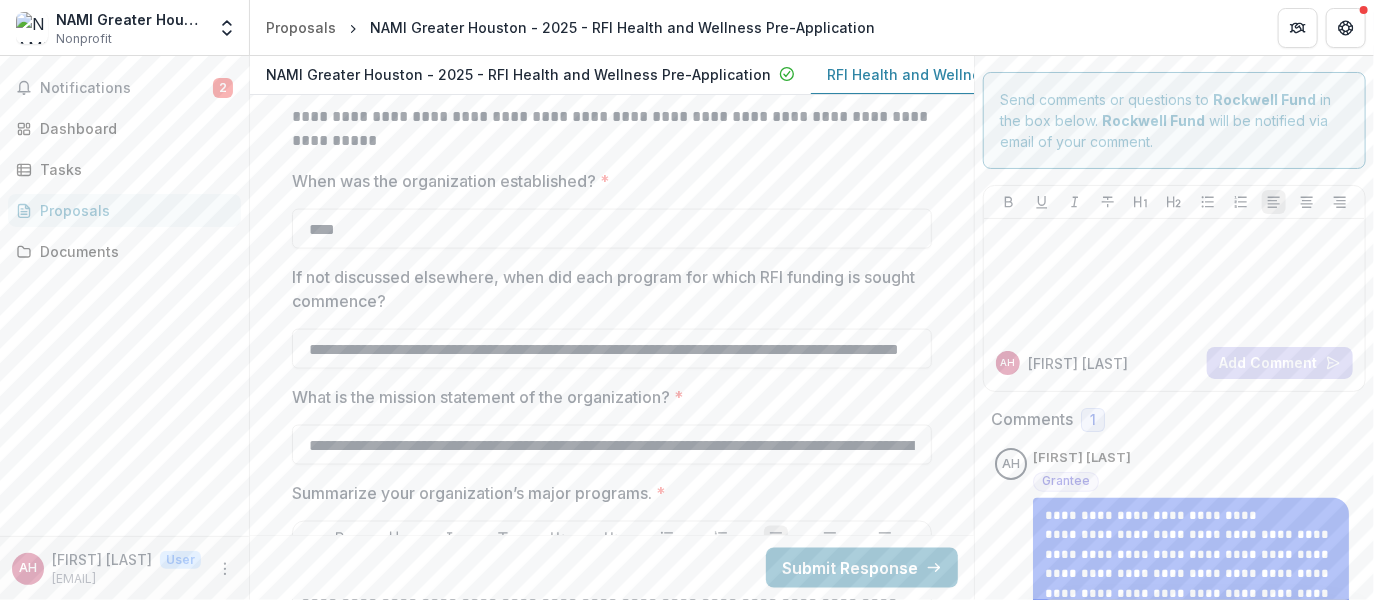 scroll, scrollTop: 0, scrollLeft: 140, axis: horizontal 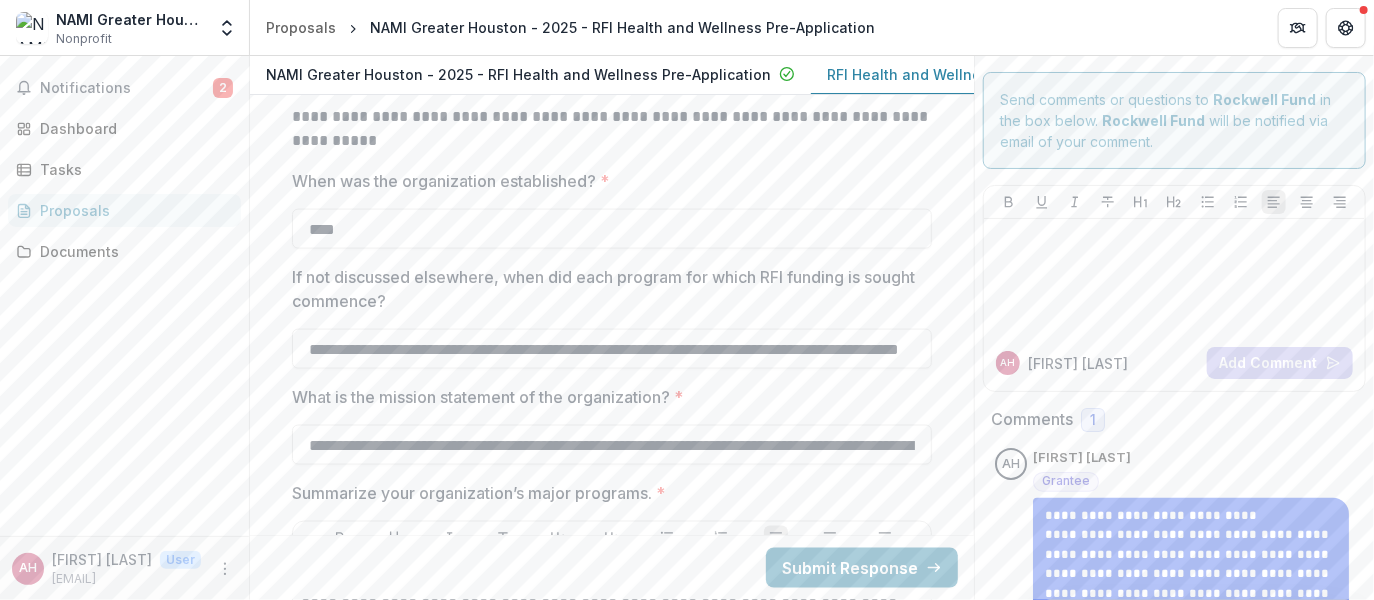 click on "Notifications 2 Dashboard Tasks Proposals Documents" at bounding box center (124, 296) 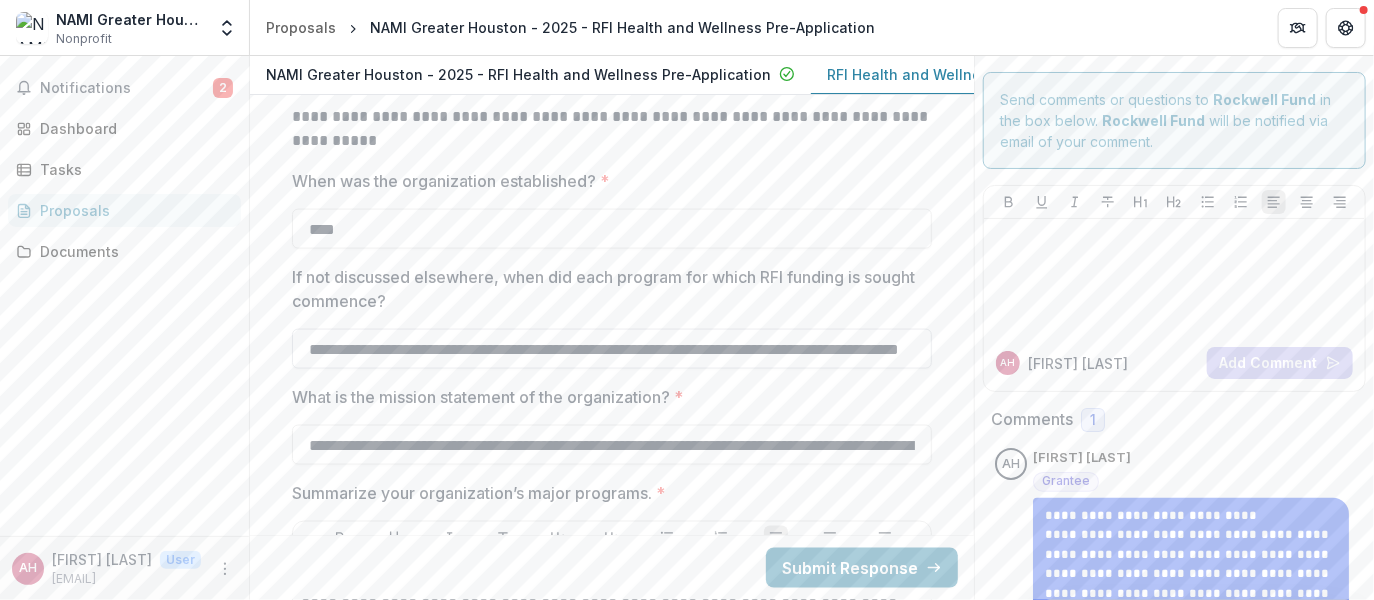 drag, startPoint x: 306, startPoint y: 351, endPoint x: 868, endPoint y: 360, distance: 562.0721 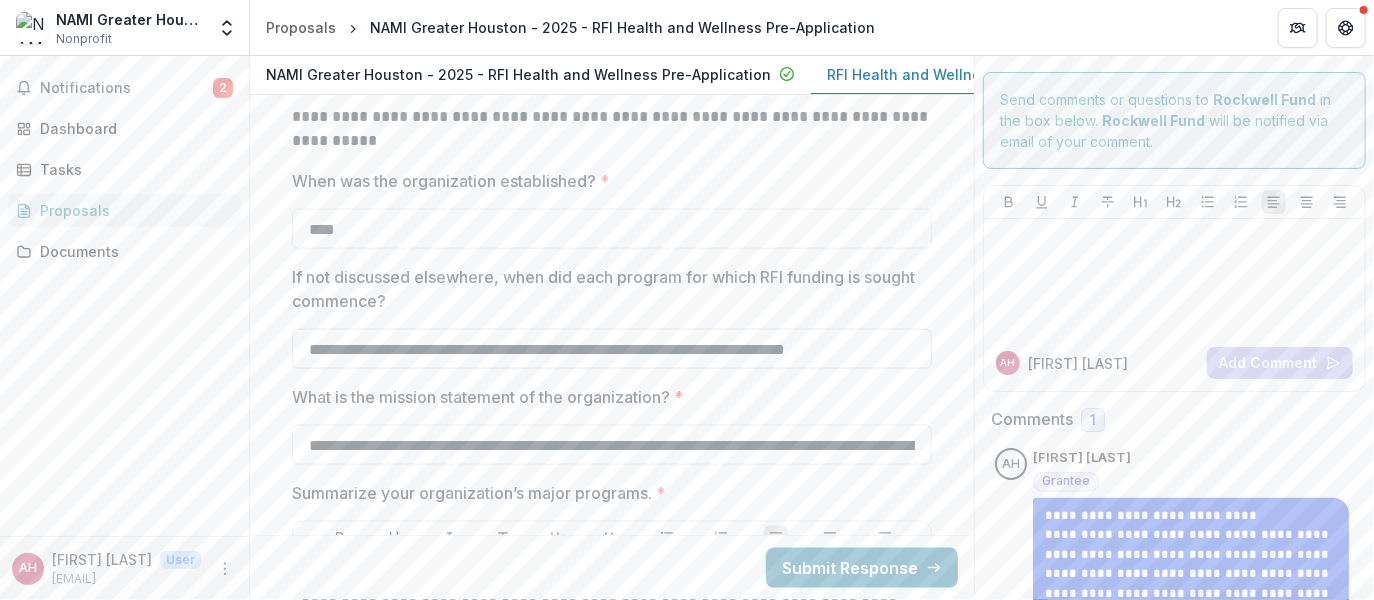 scroll, scrollTop: 0, scrollLeft: 0, axis: both 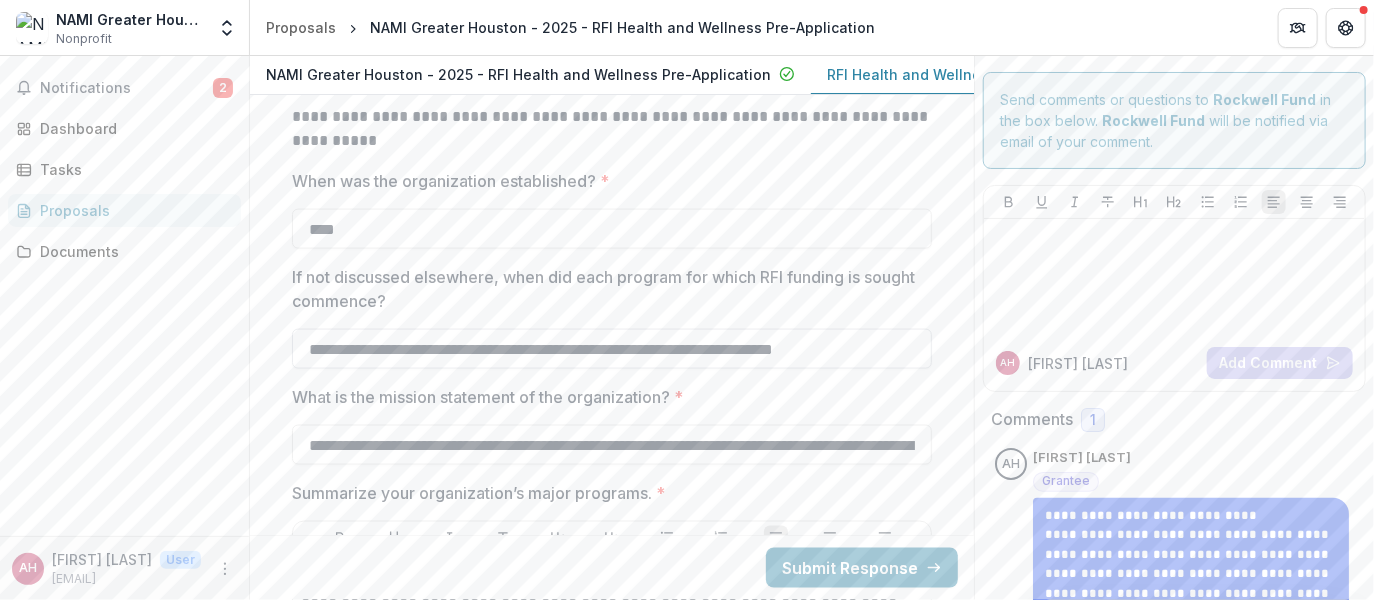 paste on "**********" 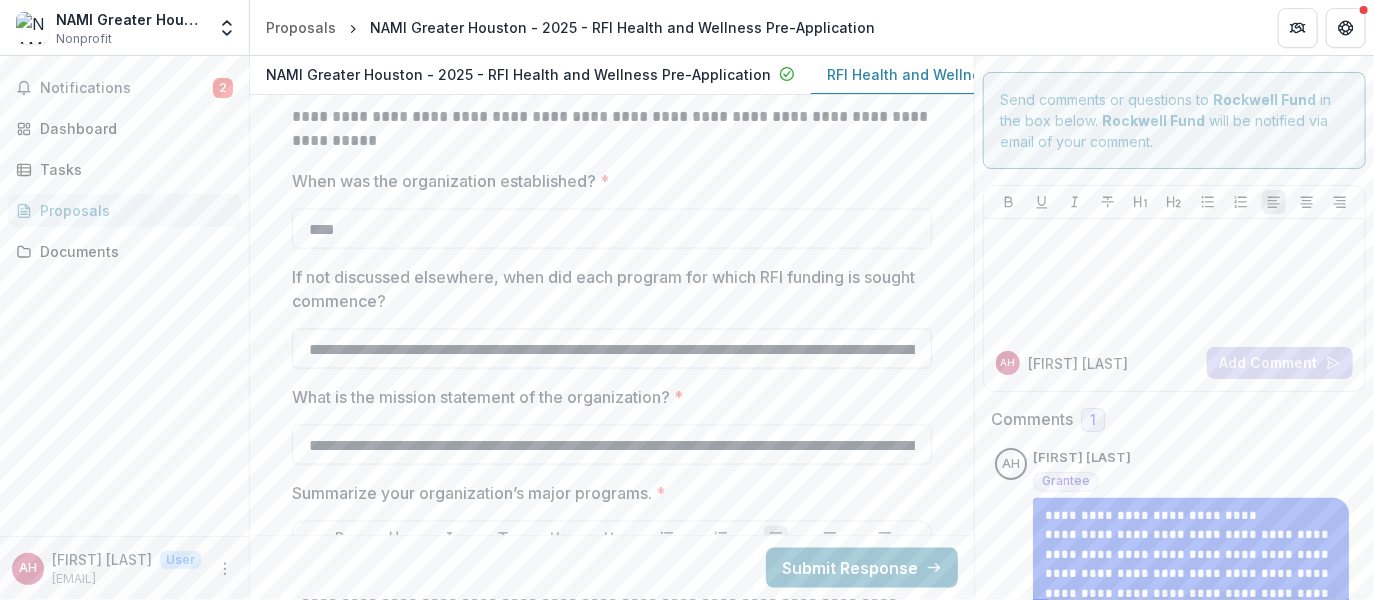 scroll, scrollTop: 0, scrollLeft: 8048, axis: horizontal 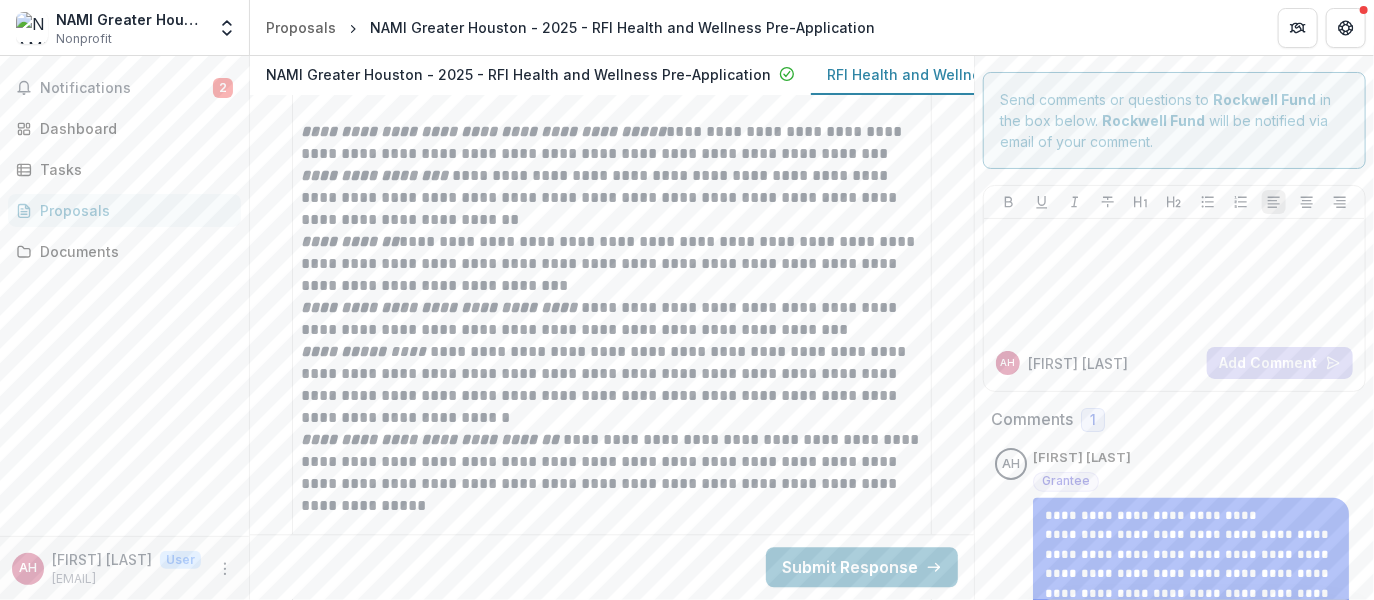 drag, startPoint x: 910, startPoint y: 345, endPoint x: 777, endPoint y: 199, distance: 197.49684 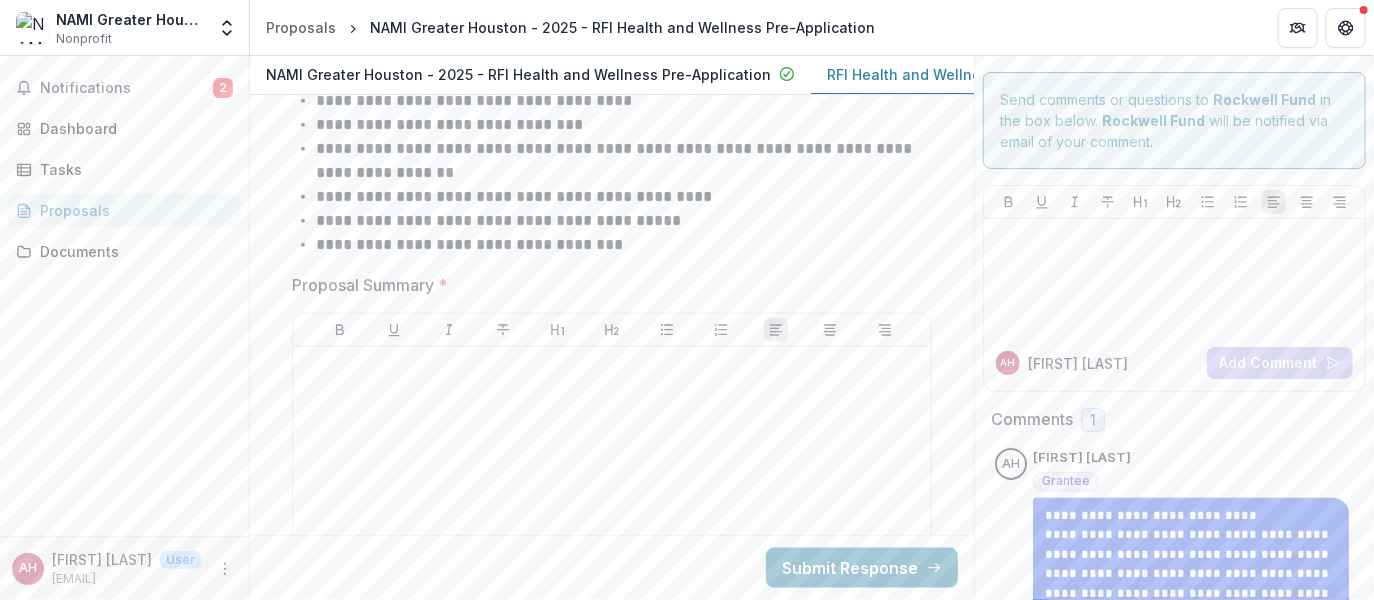 scroll, scrollTop: 4248, scrollLeft: 0, axis: vertical 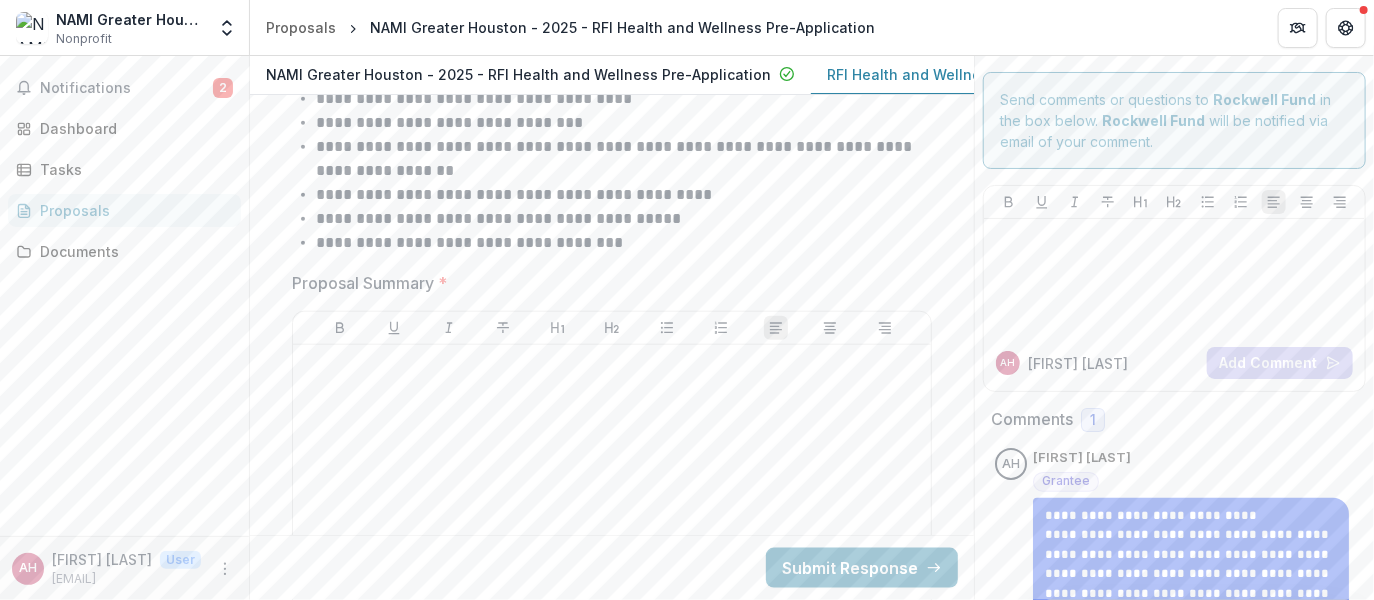 type on "**********" 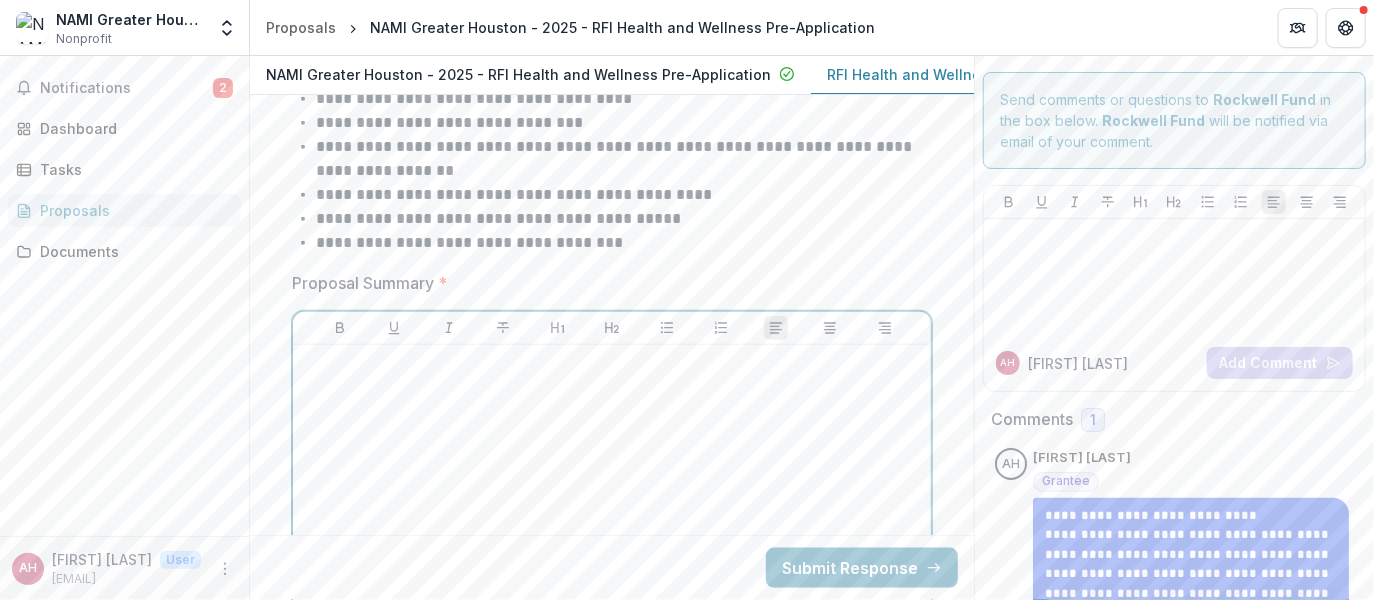 click at bounding box center (612, 364) 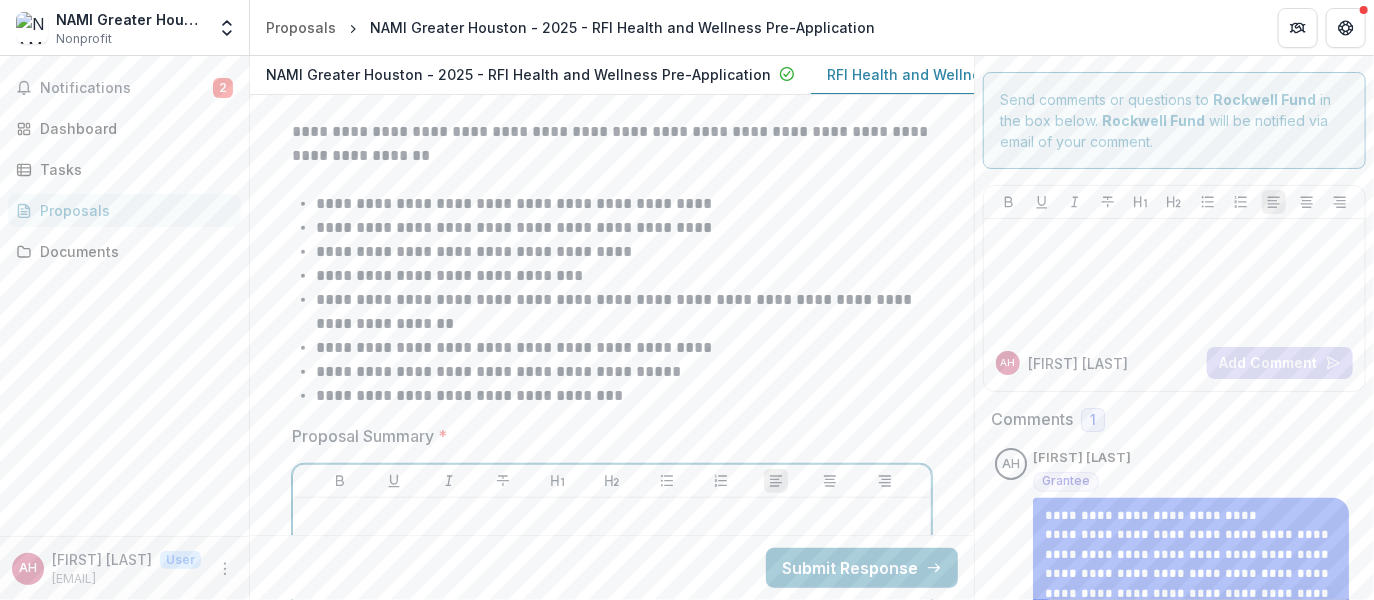 scroll, scrollTop: 4096, scrollLeft: 0, axis: vertical 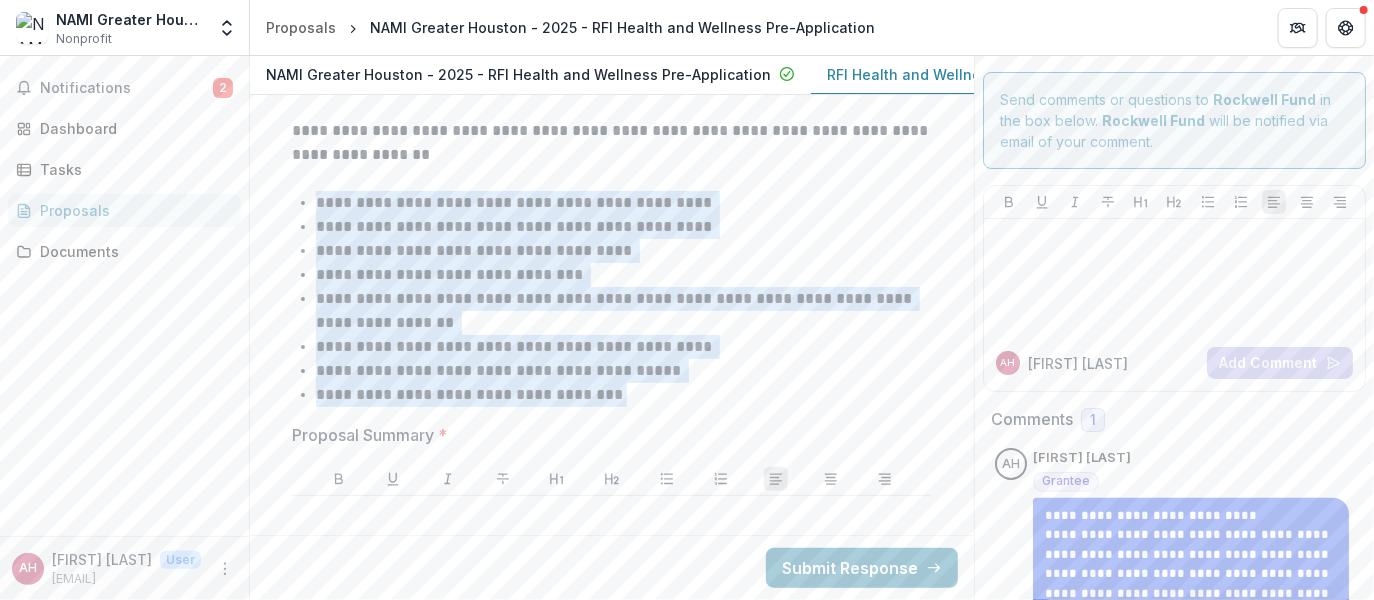 drag, startPoint x: 312, startPoint y: 209, endPoint x: 619, endPoint y: 403, distance: 363.15976 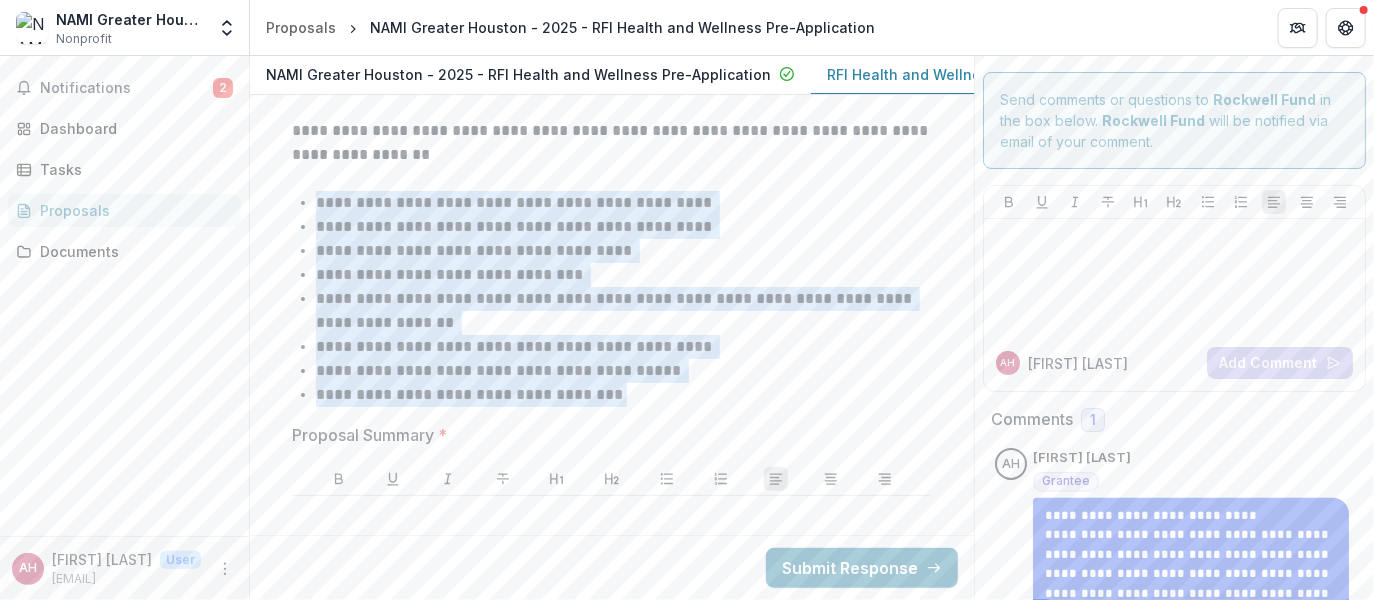 click on "**********" at bounding box center [624, 395] 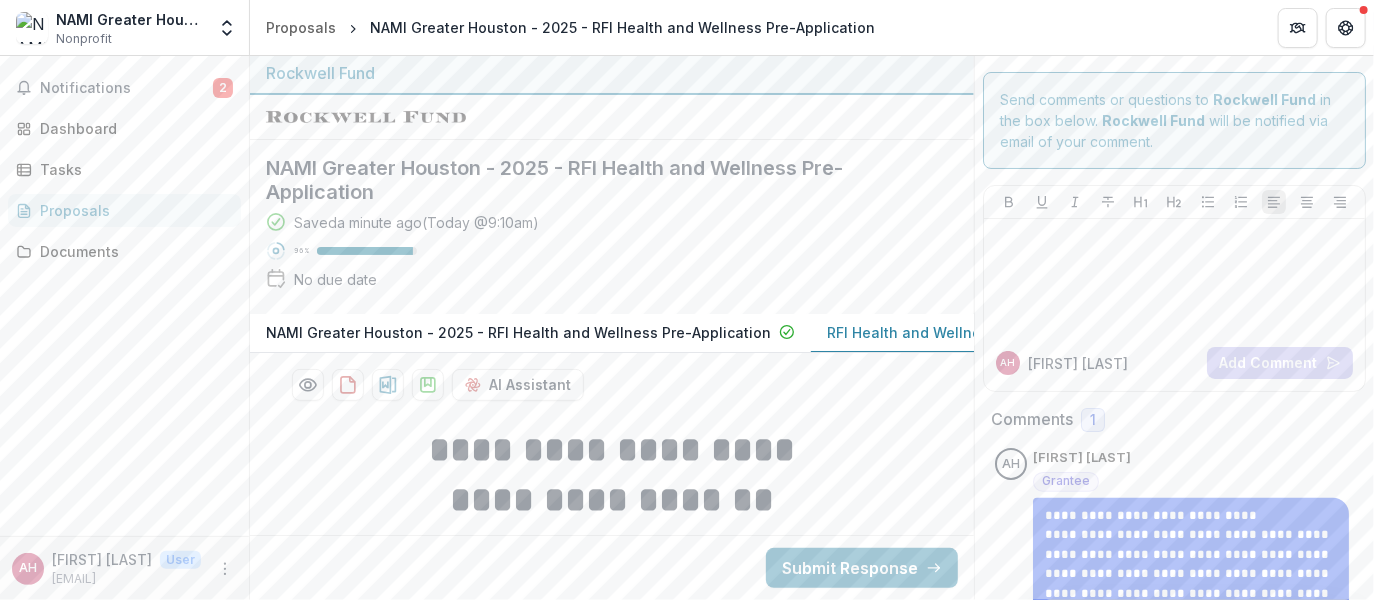 scroll, scrollTop: 3, scrollLeft: 0, axis: vertical 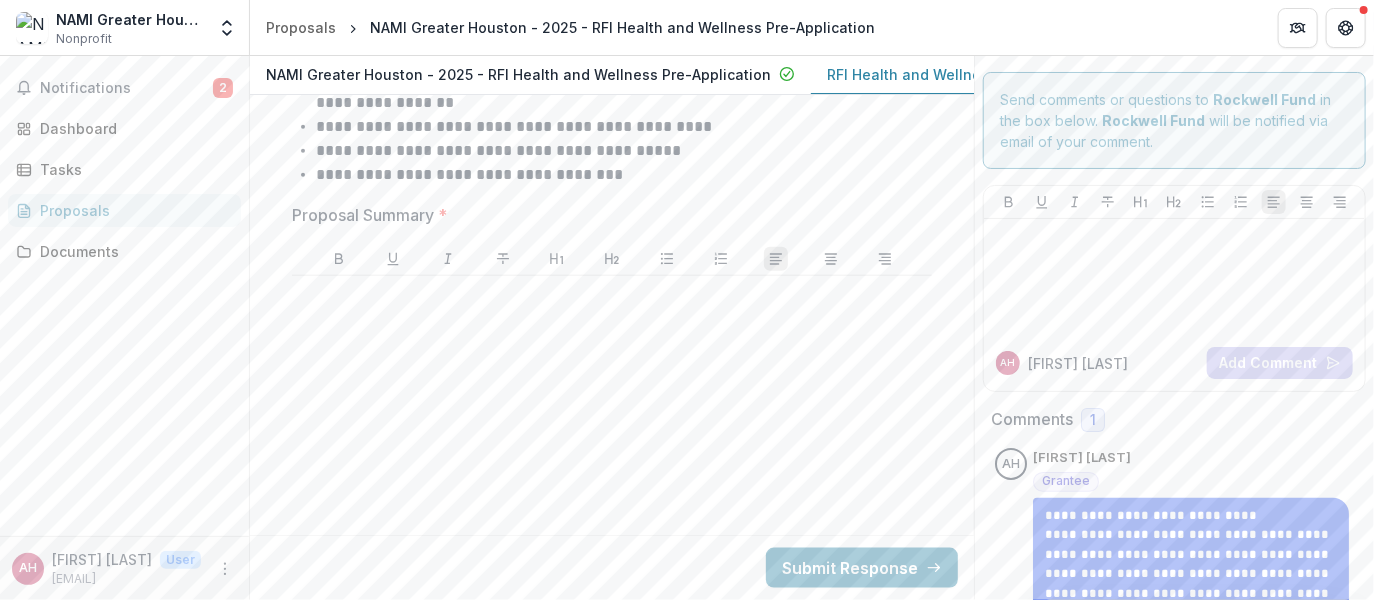 click at bounding box center (612, 434) 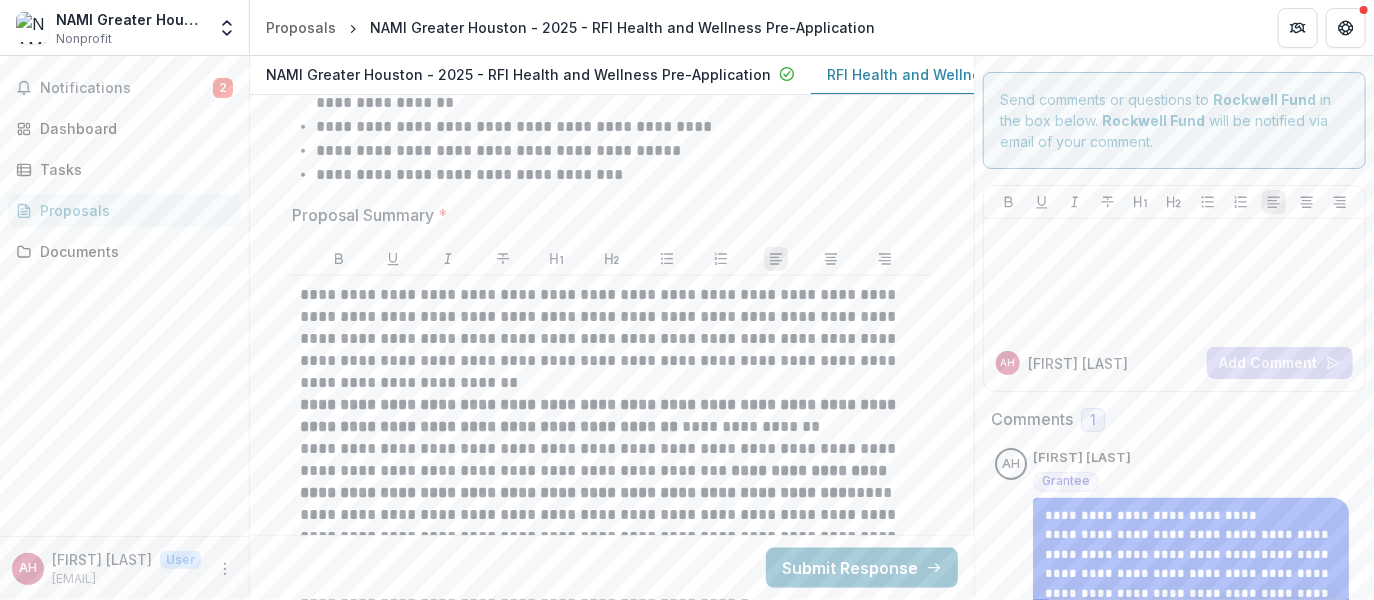 scroll, scrollTop: 5469, scrollLeft: 0, axis: vertical 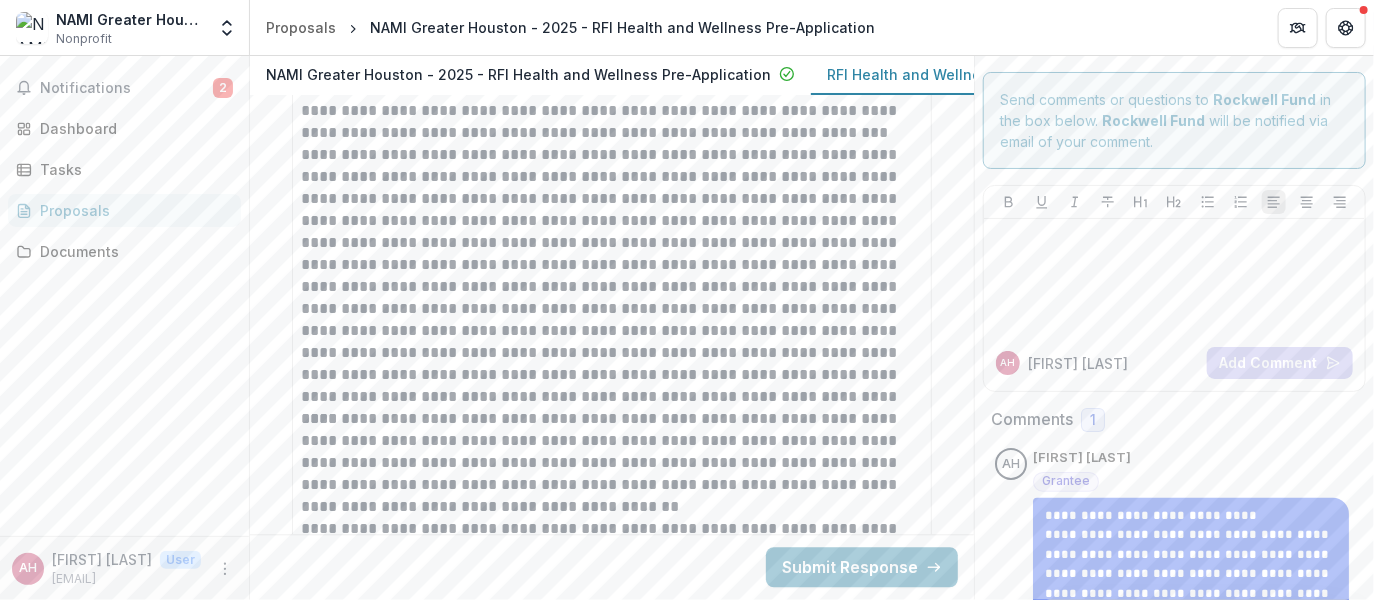 click on "Back Submit Response" at bounding box center (612, 567) 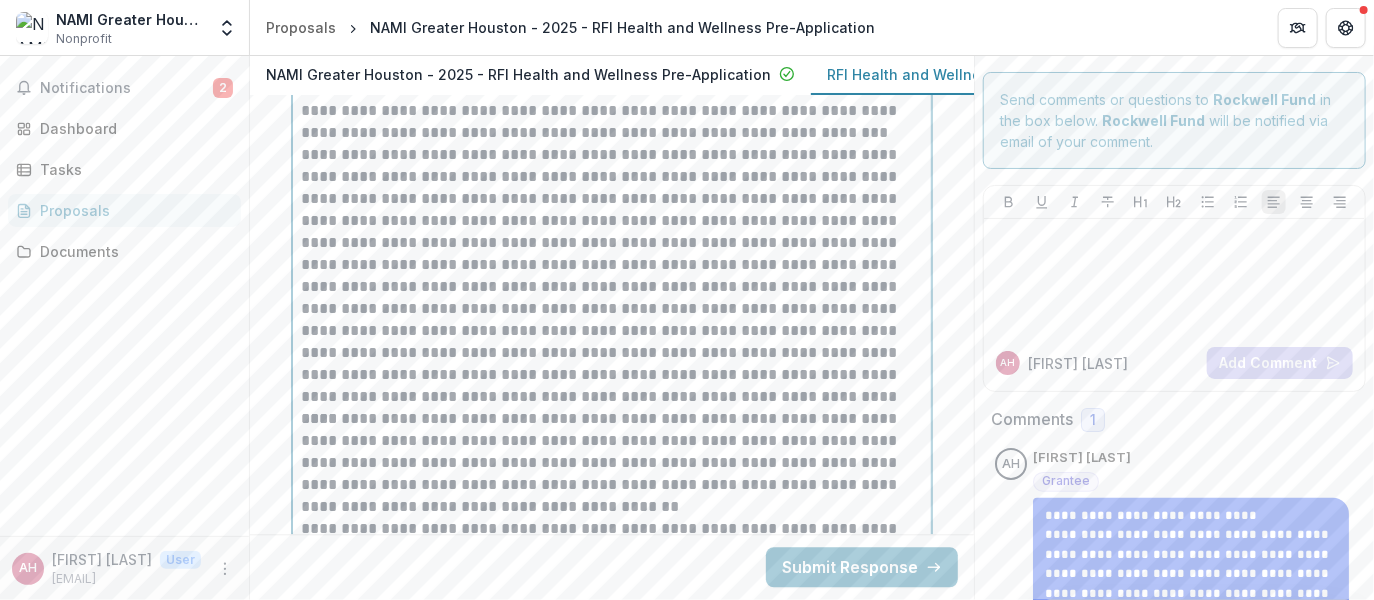 click on "**********" at bounding box center (612, 276) 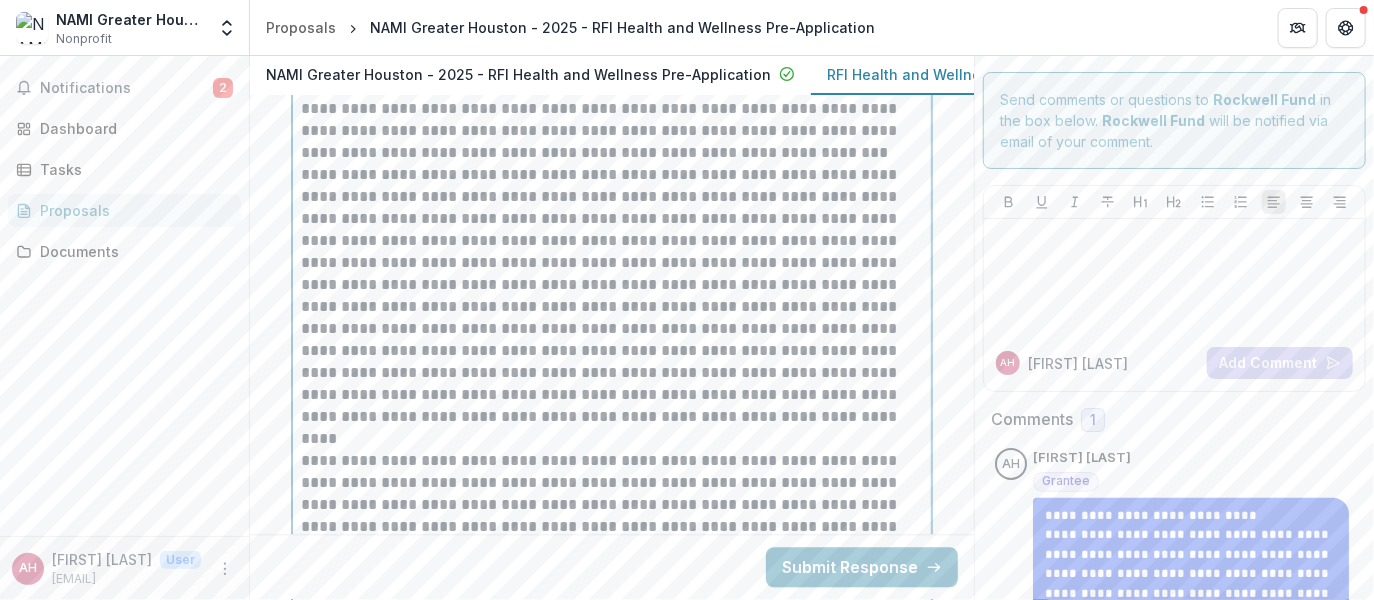 scroll, scrollTop: 5442, scrollLeft: 0, axis: vertical 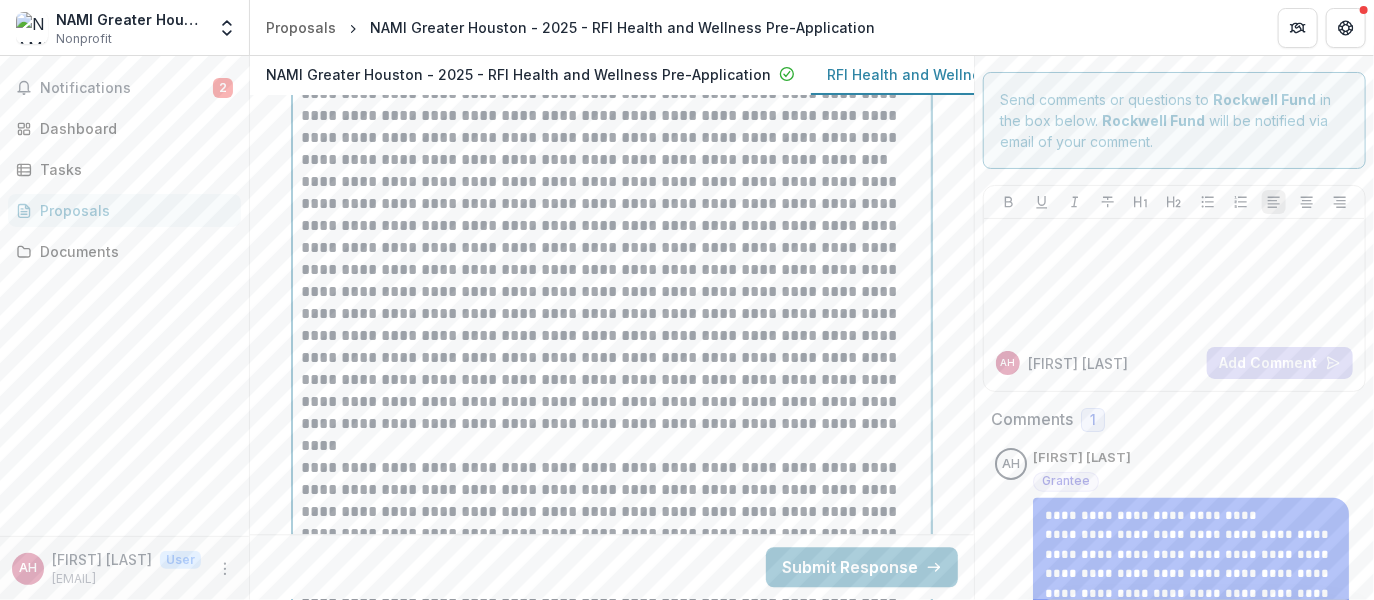 click on "**********" at bounding box center (612, 303) 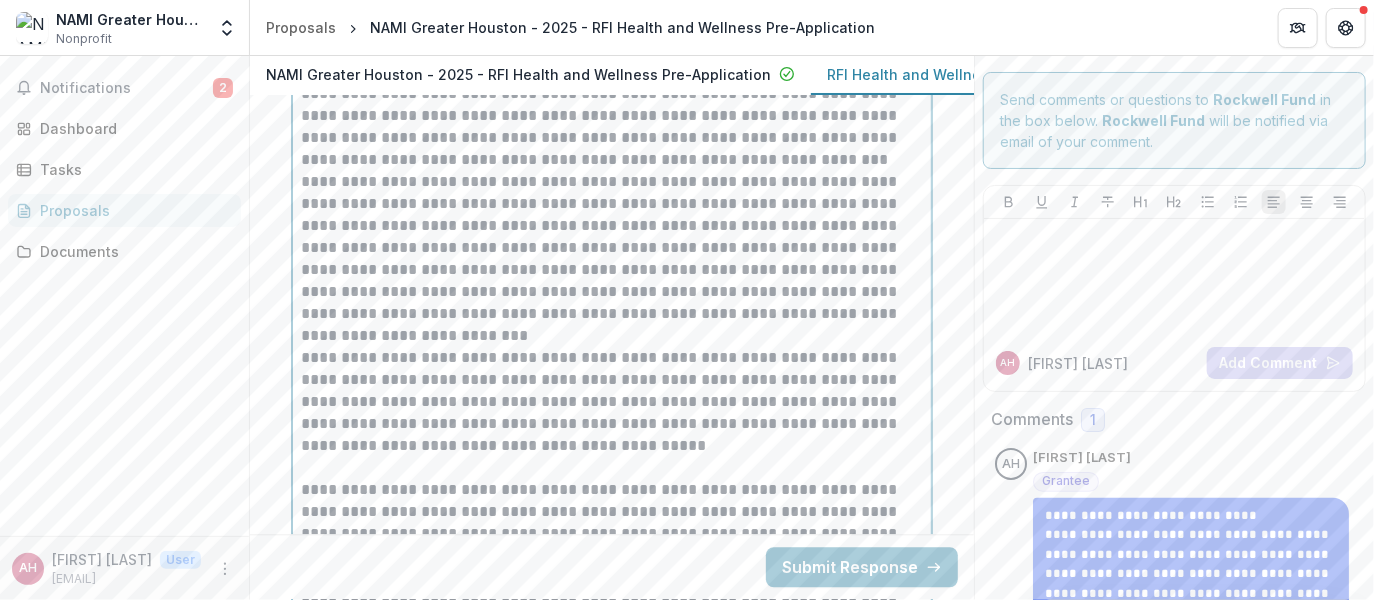 click on "**********" at bounding box center [612, 116] 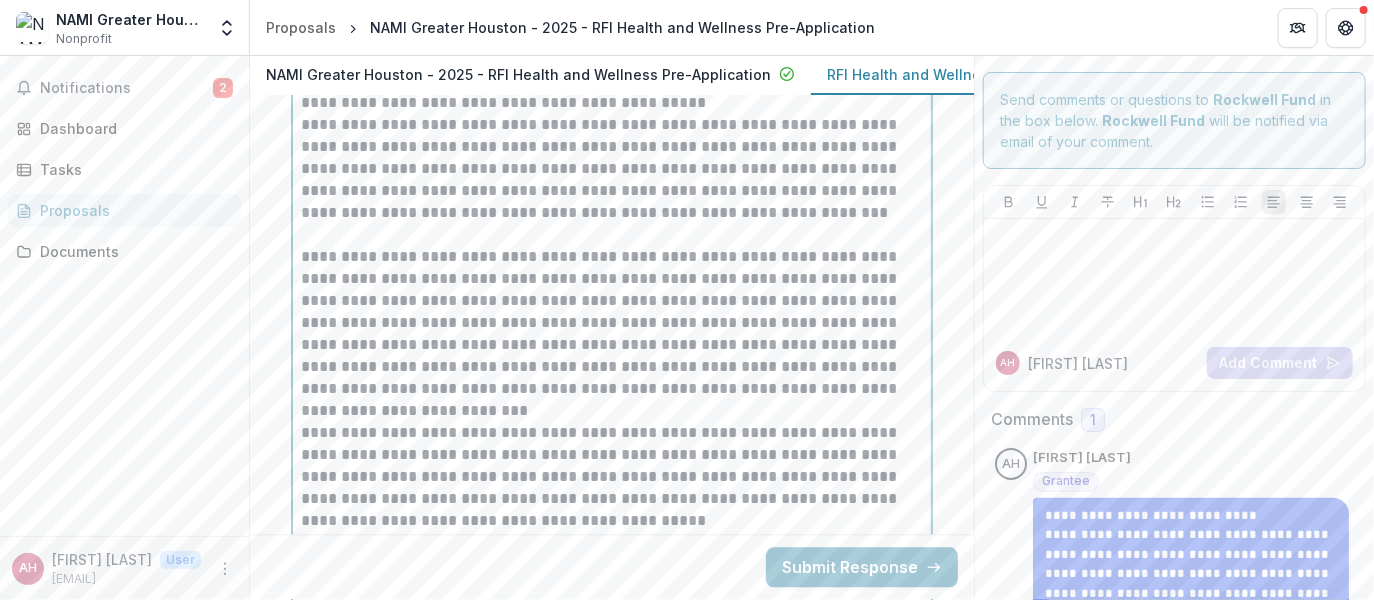 scroll, scrollTop: 5422, scrollLeft: 0, axis: vertical 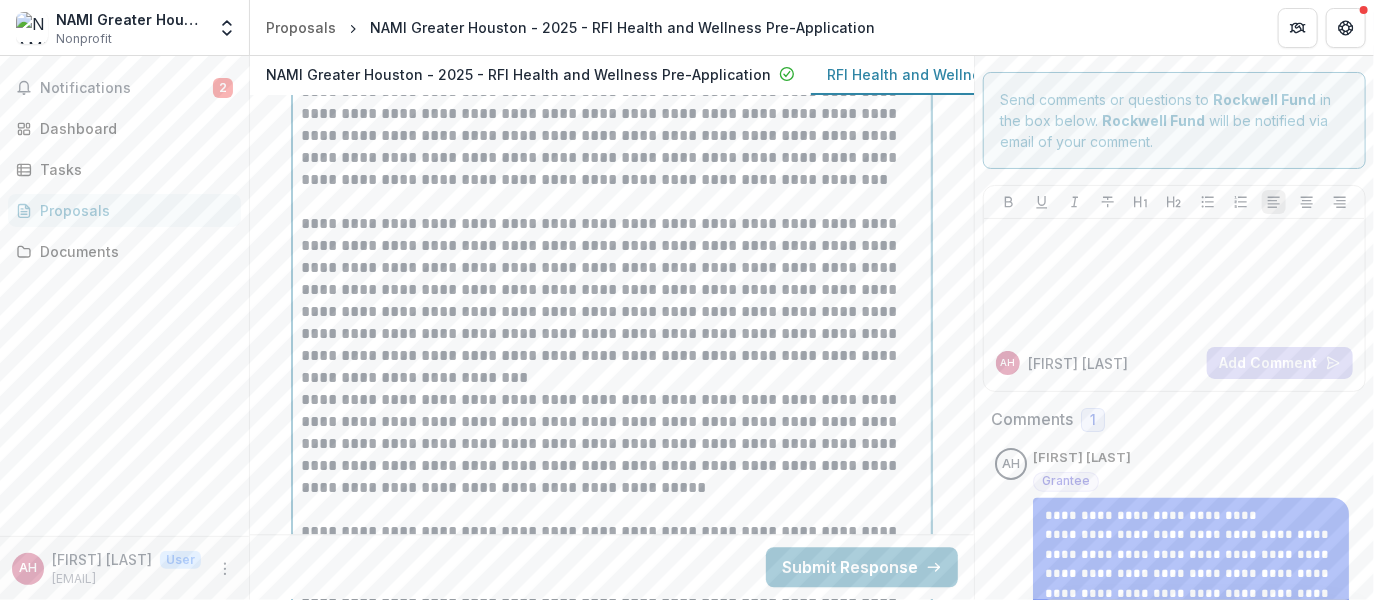 click at bounding box center [612, 378] 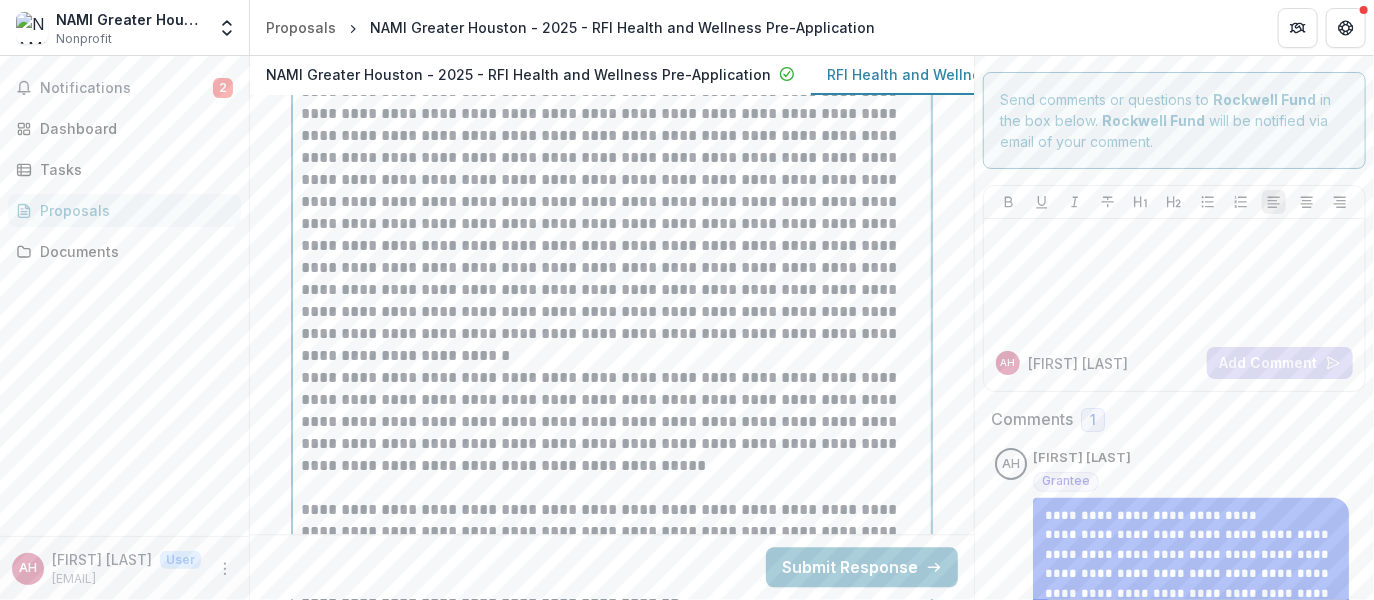 type 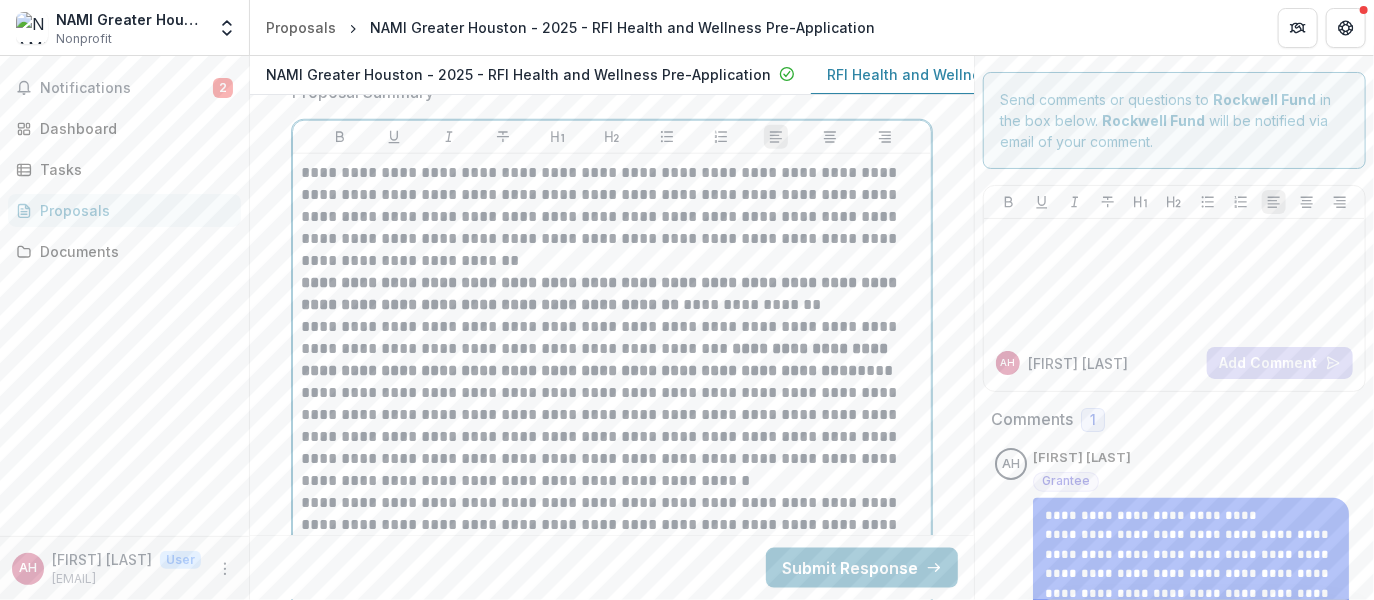 scroll, scrollTop: 4440, scrollLeft: 0, axis: vertical 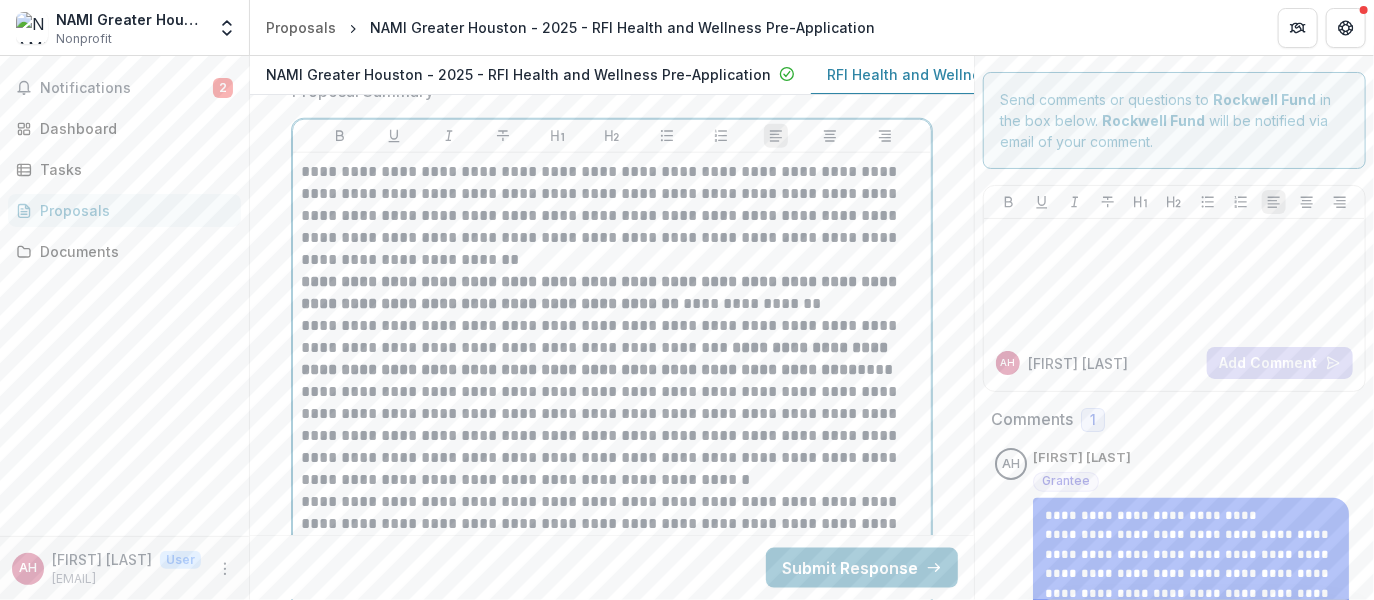 click on "**********" at bounding box center (601, 292) 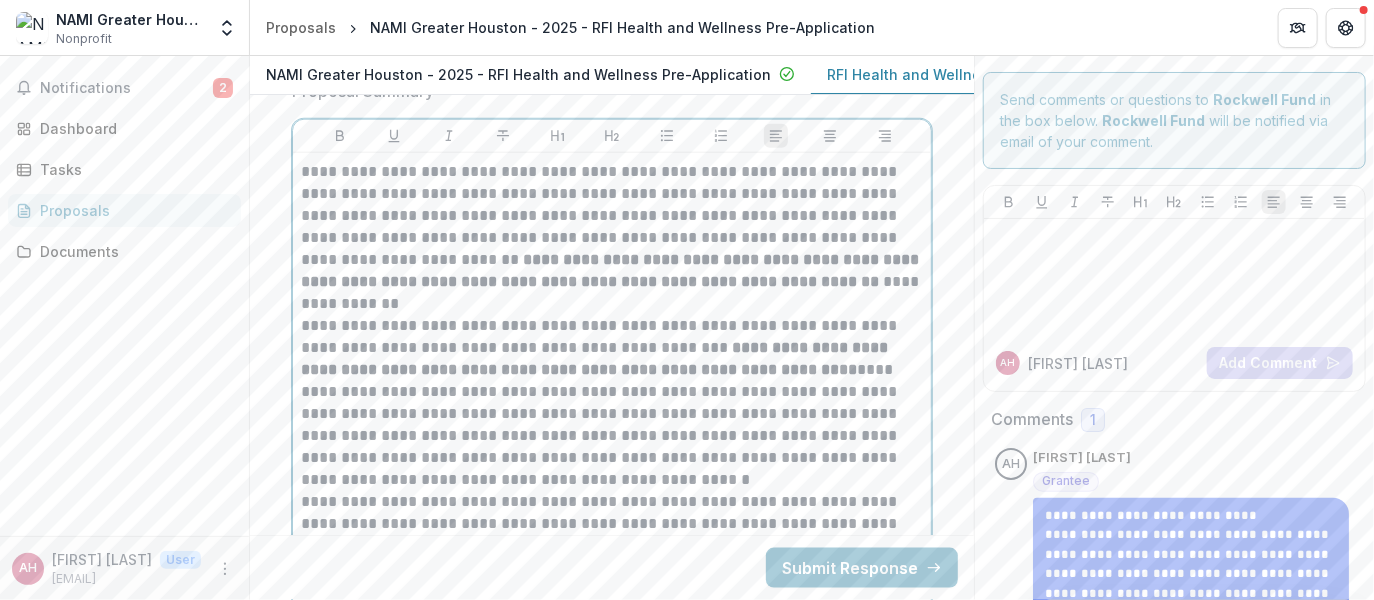 click on "**********" at bounding box center [612, 238] 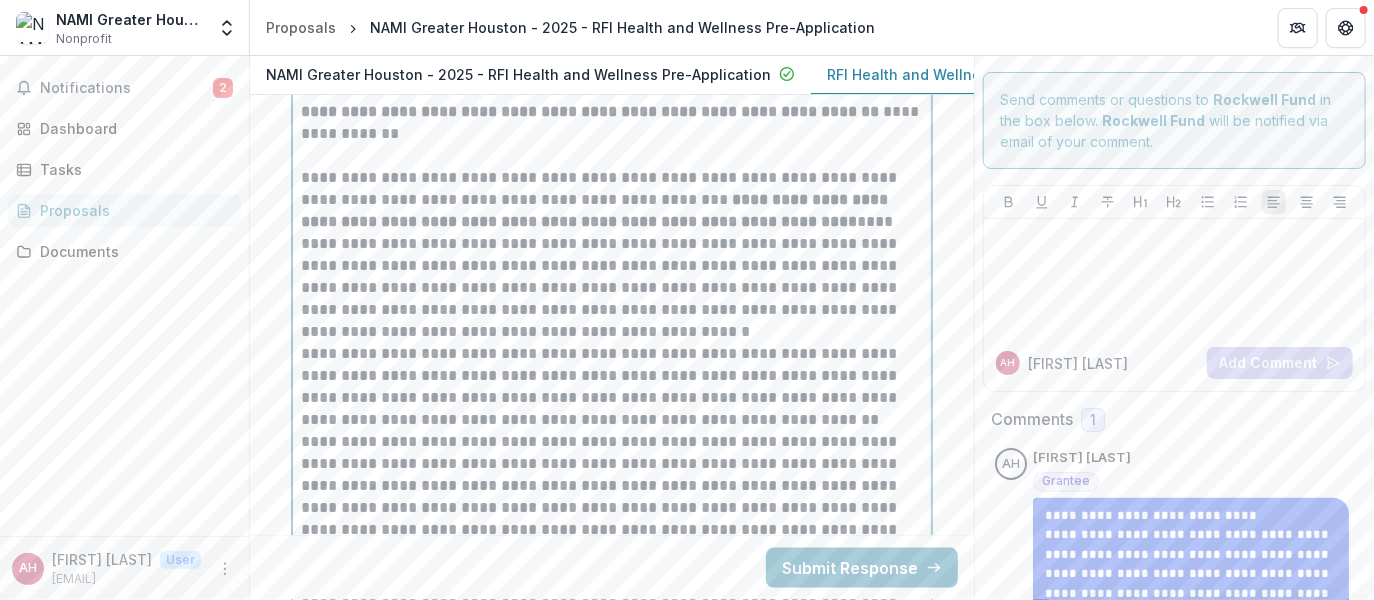 scroll, scrollTop: 4611, scrollLeft: 0, axis: vertical 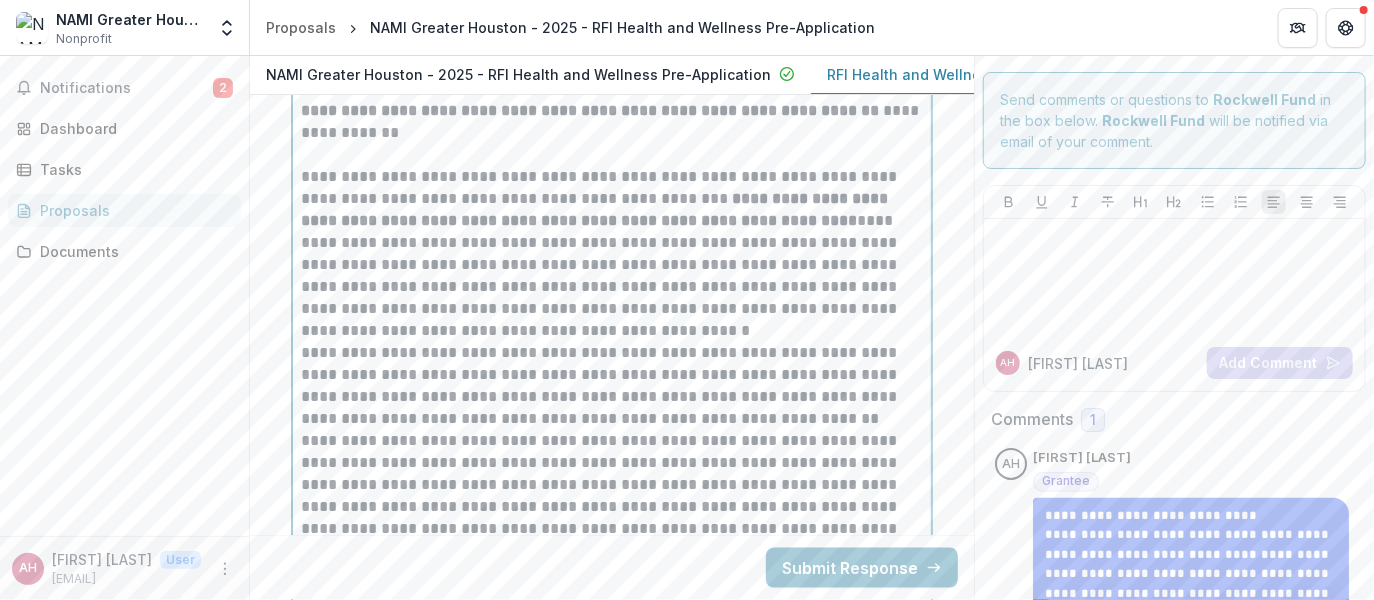 click on "**********" at bounding box center [612, 386] 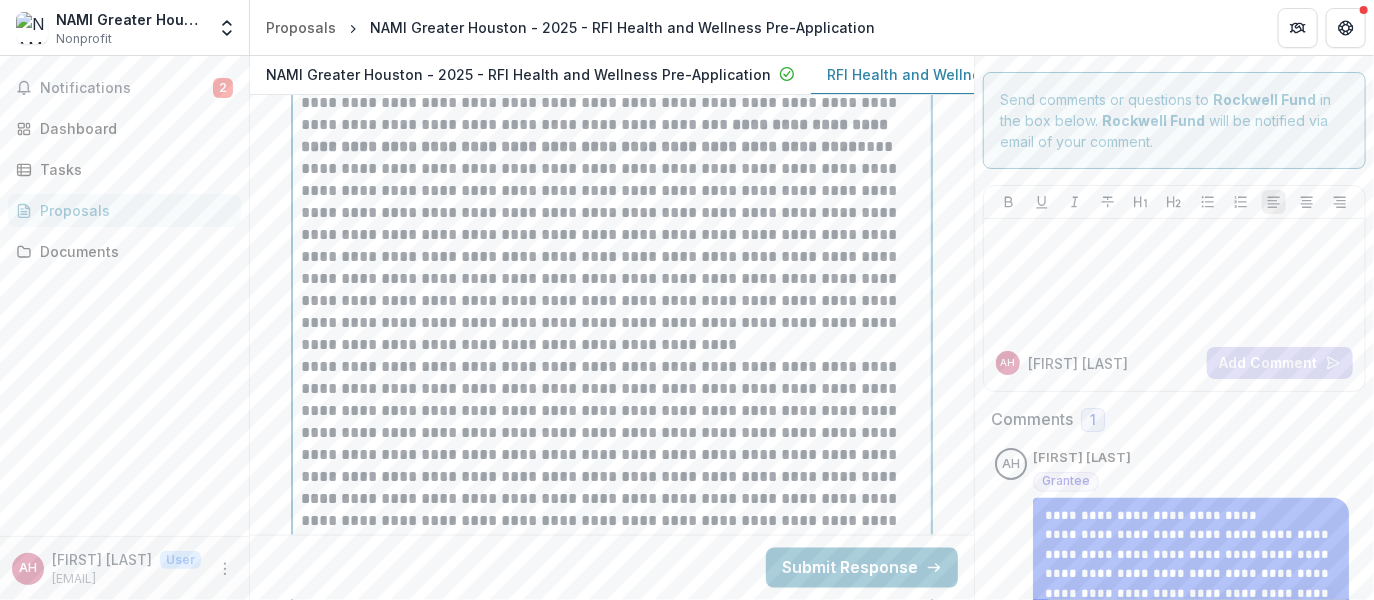 scroll, scrollTop: 4707, scrollLeft: 0, axis: vertical 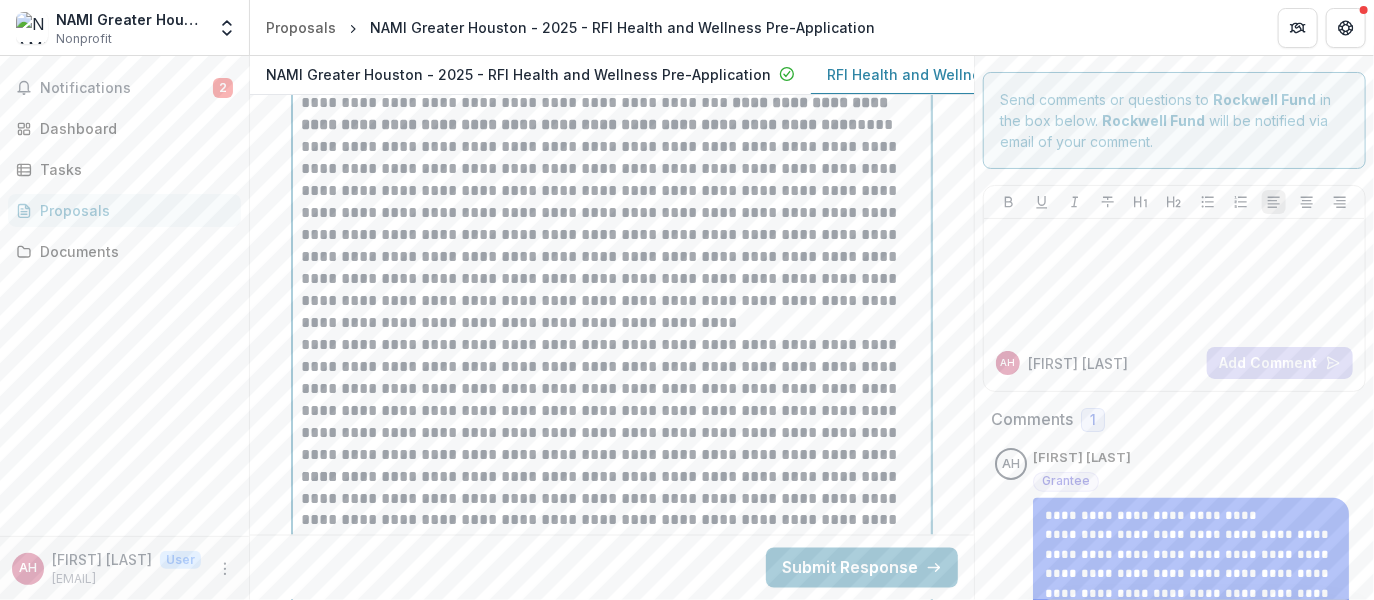 click on "**********" at bounding box center [612, 202] 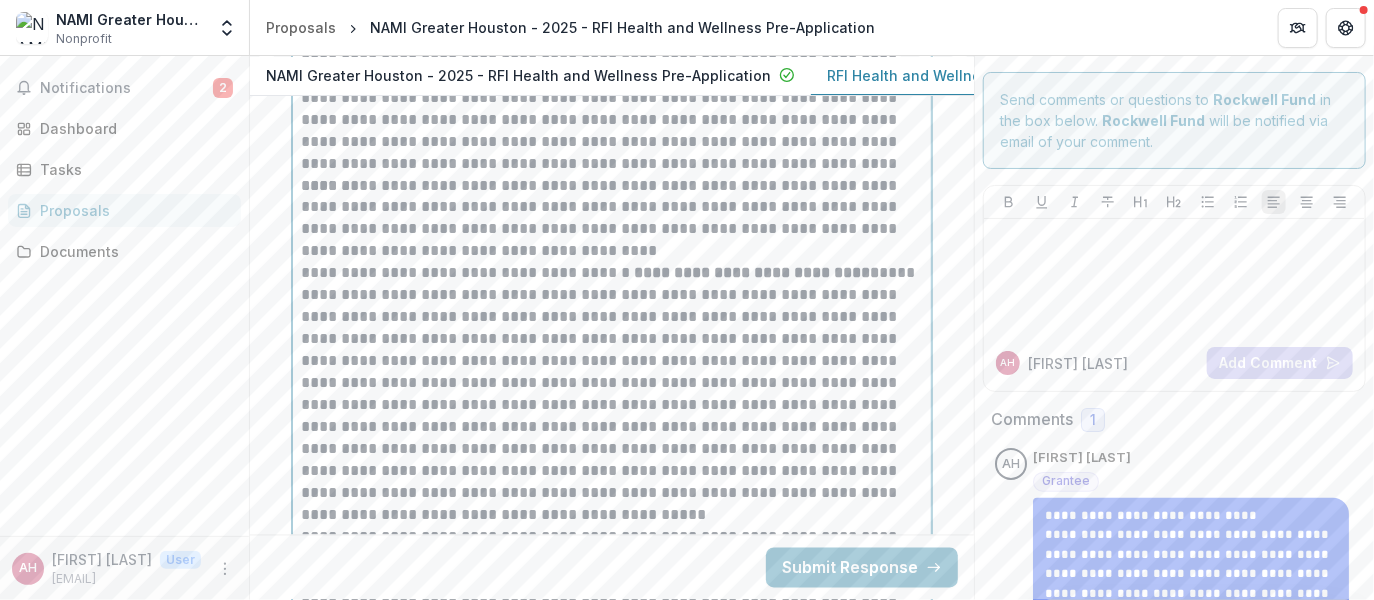 scroll, scrollTop: 5023, scrollLeft: 0, axis: vertical 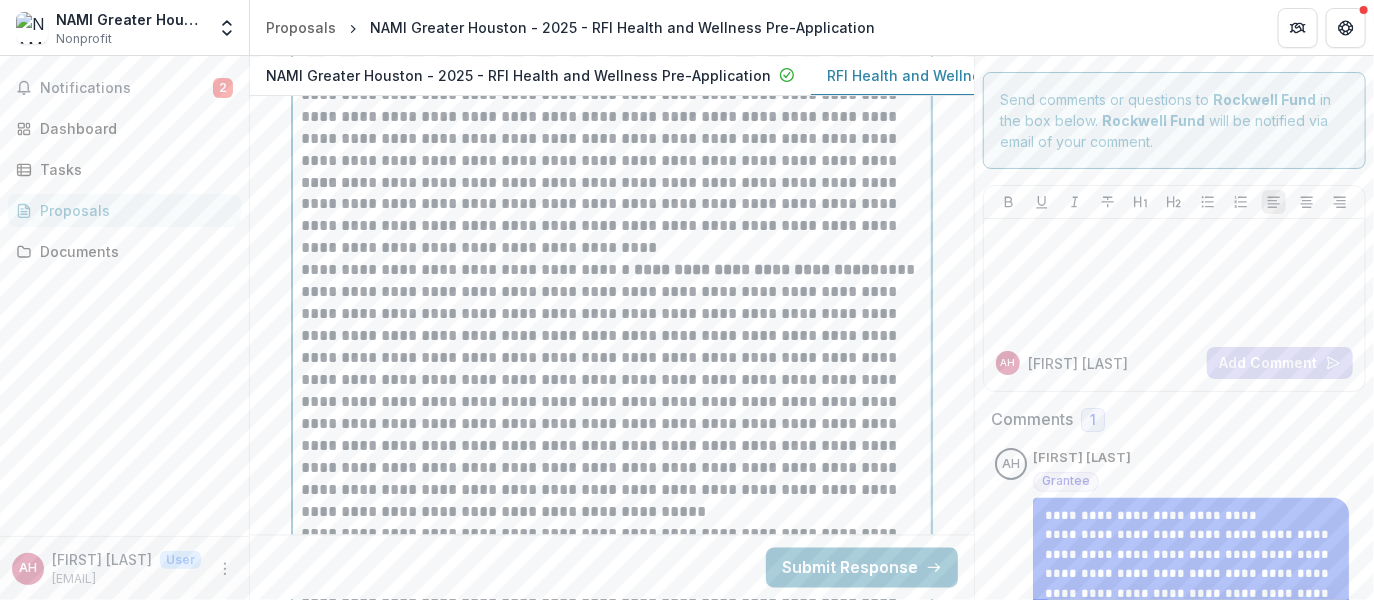 click on "**********" at bounding box center (612, 216) 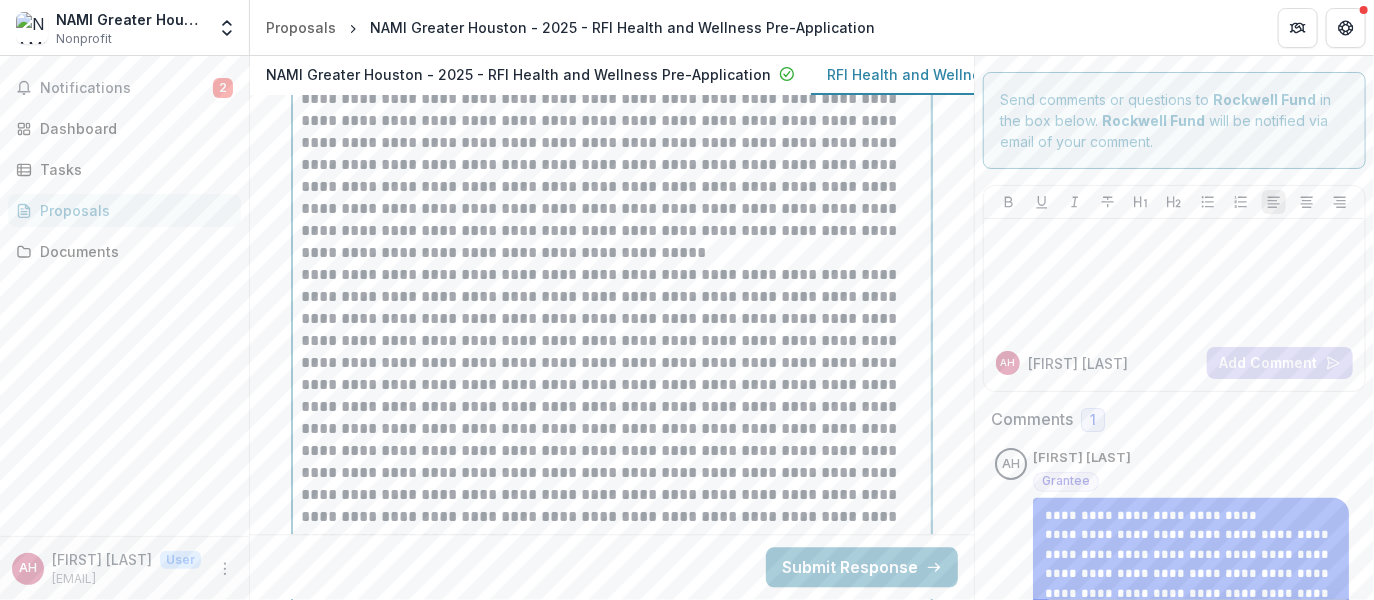 scroll, scrollTop: 5312, scrollLeft: 0, axis: vertical 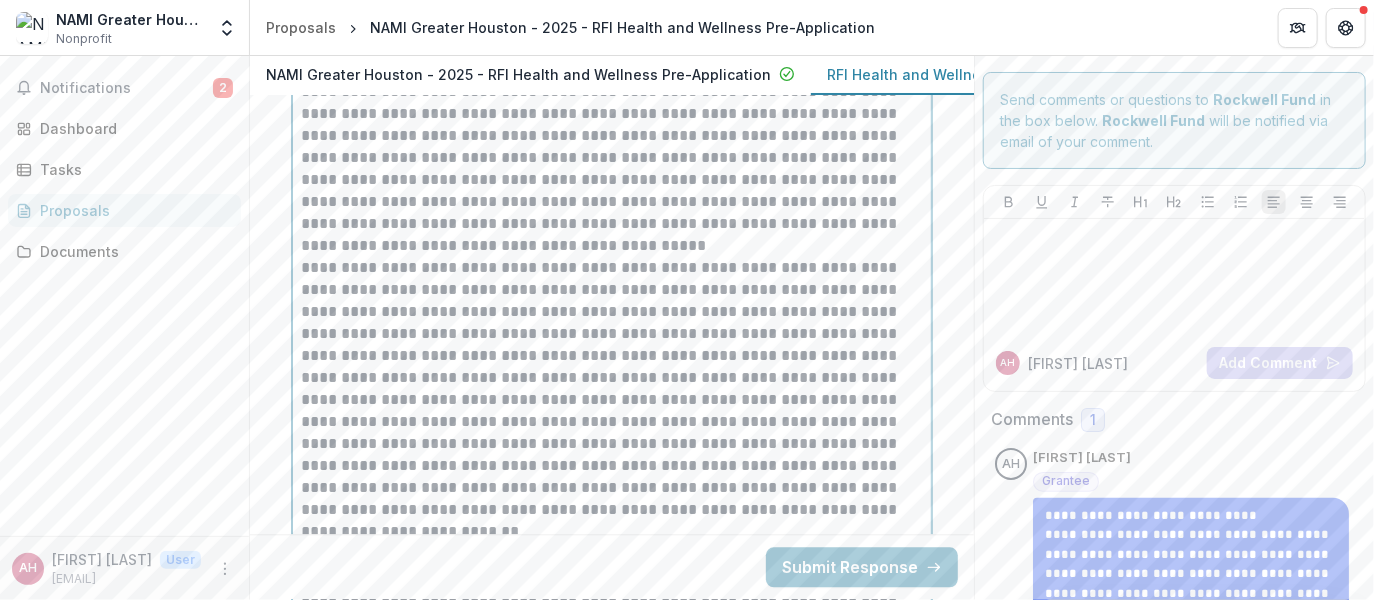 click on "**********" at bounding box center (612, 125) 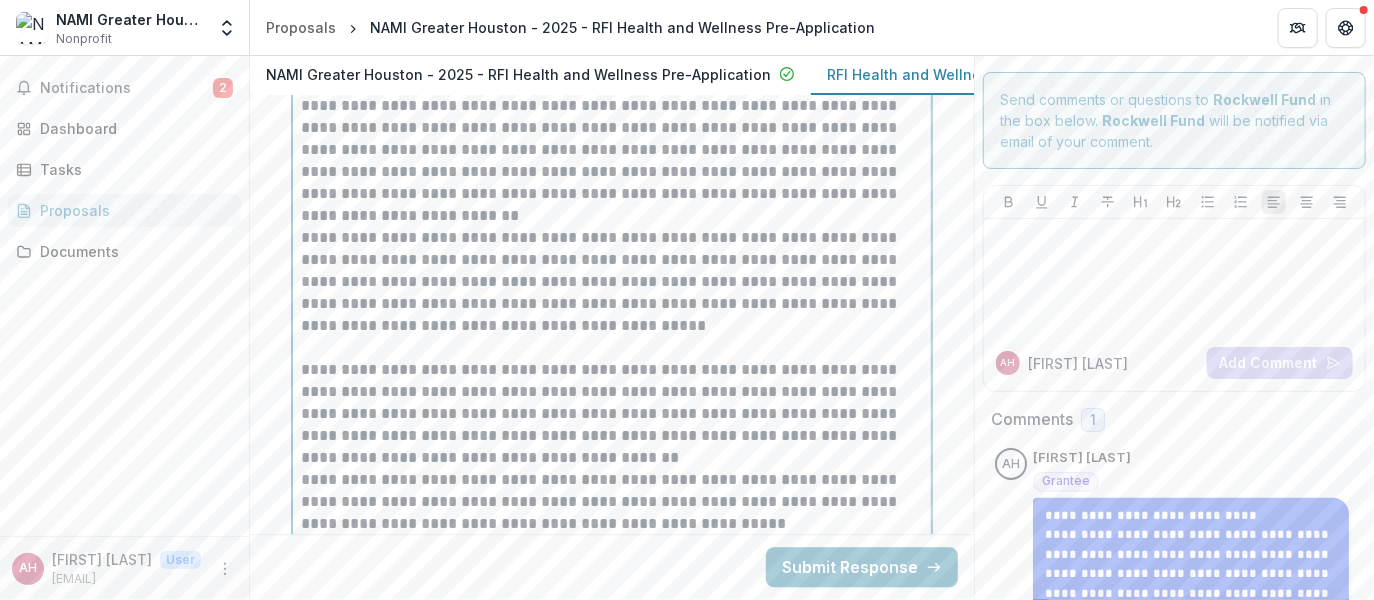 scroll, scrollTop: 5662, scrollLeft: 0, axis: vertical 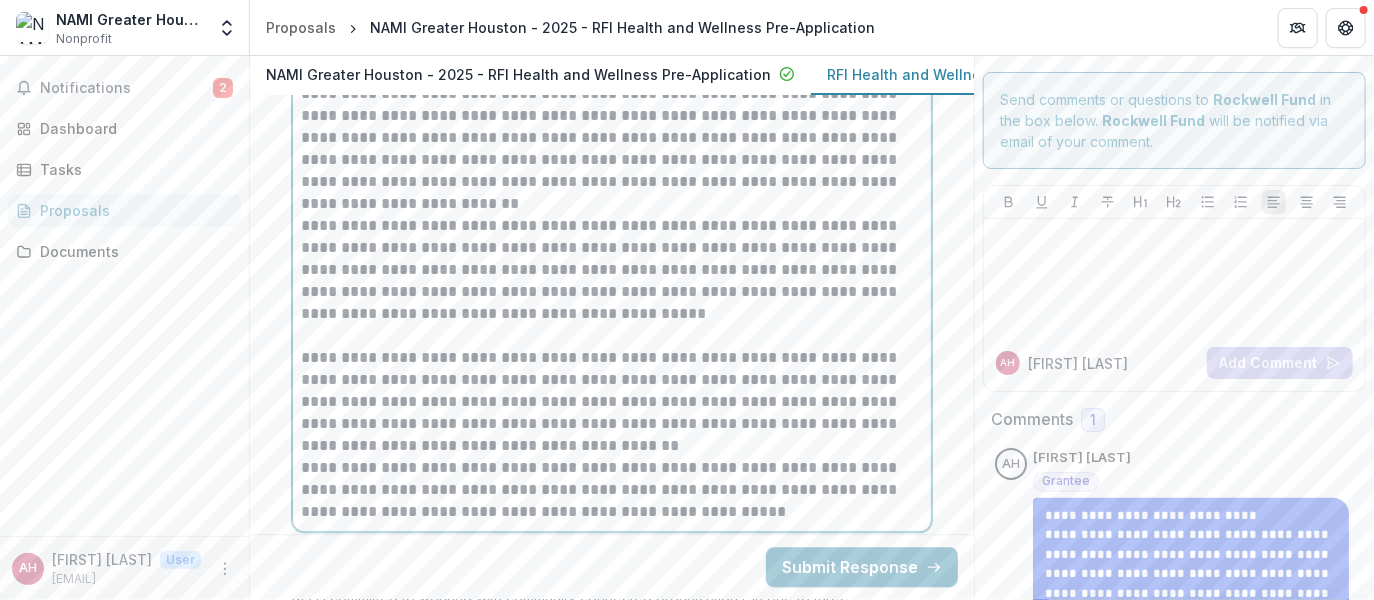 click on "**********" at bounding box center (612, 270) 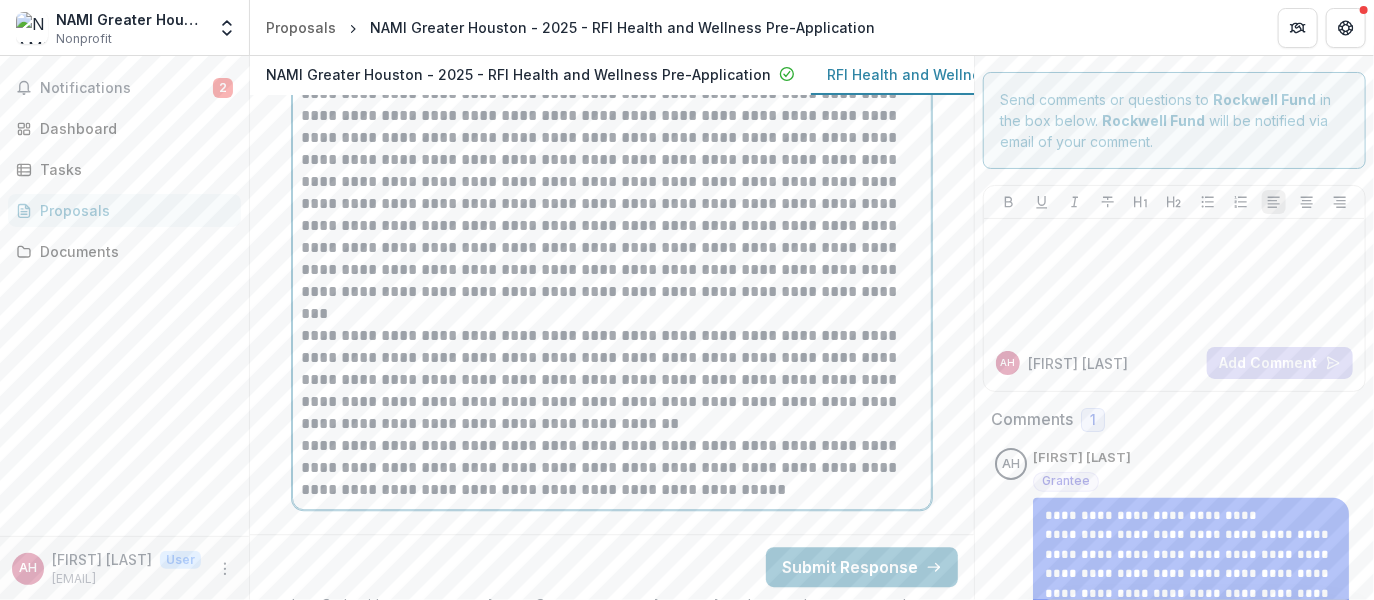 click on "**********" at bounding box center [612, 468] 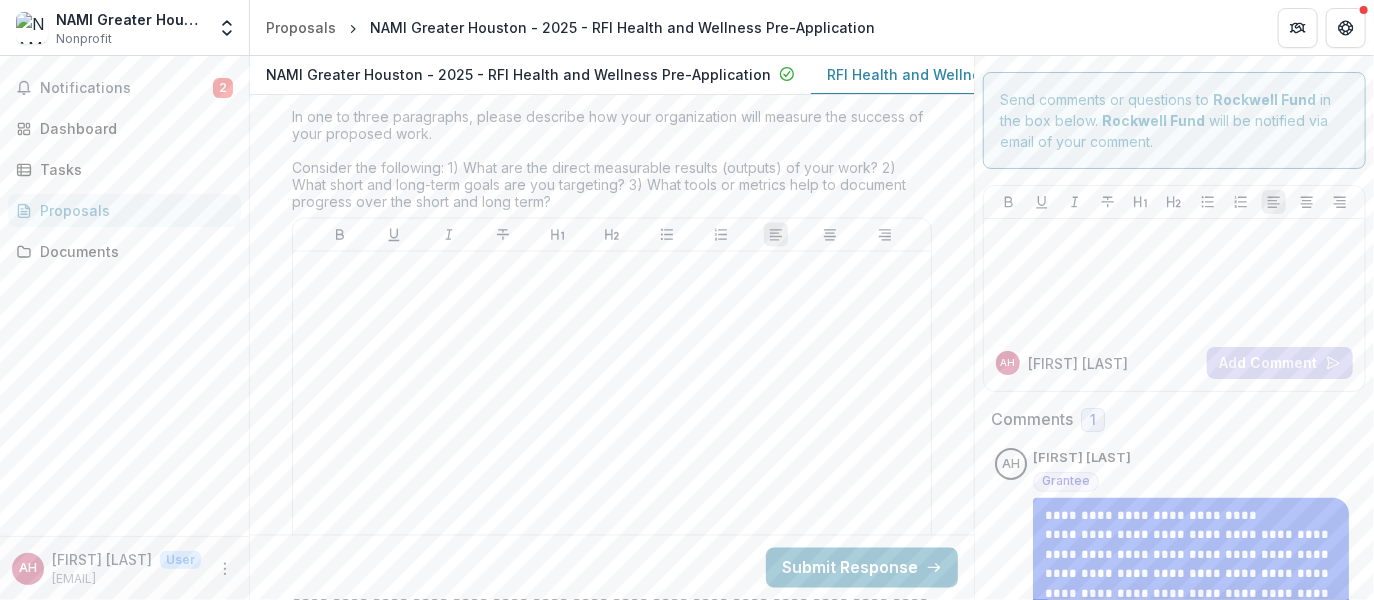 scroll, scrollTop: 8323, scrollLeft: 0, axis: vertical 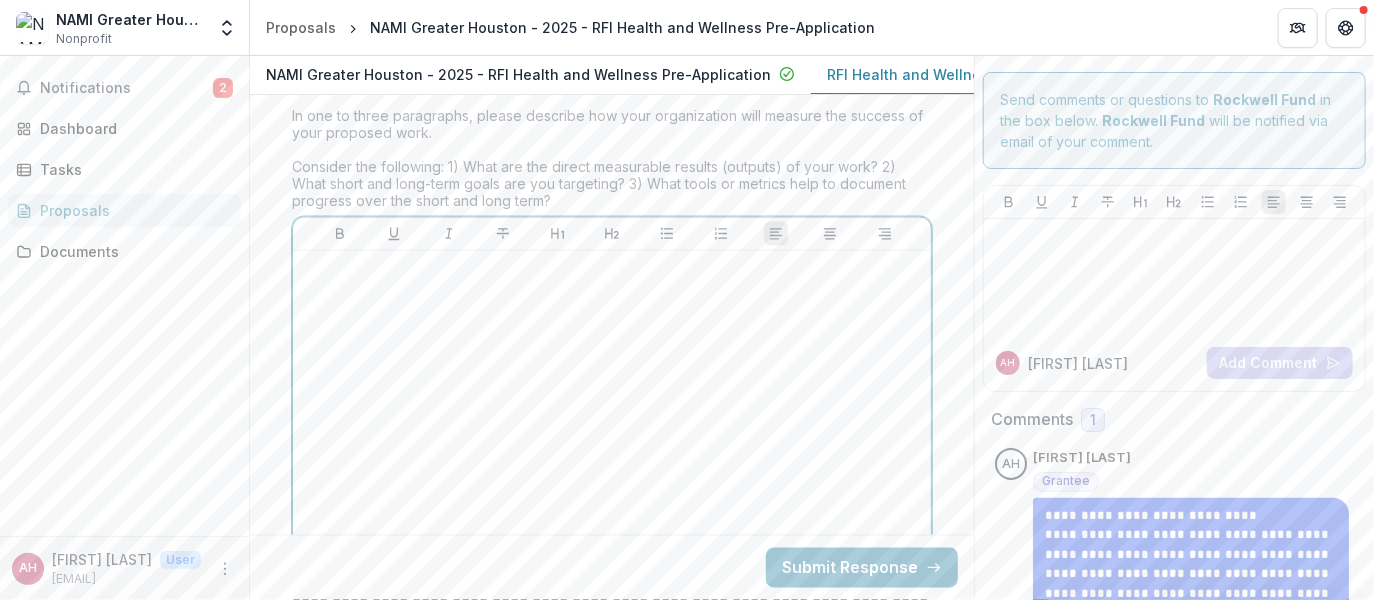 click at bounding box center [612, 409] 